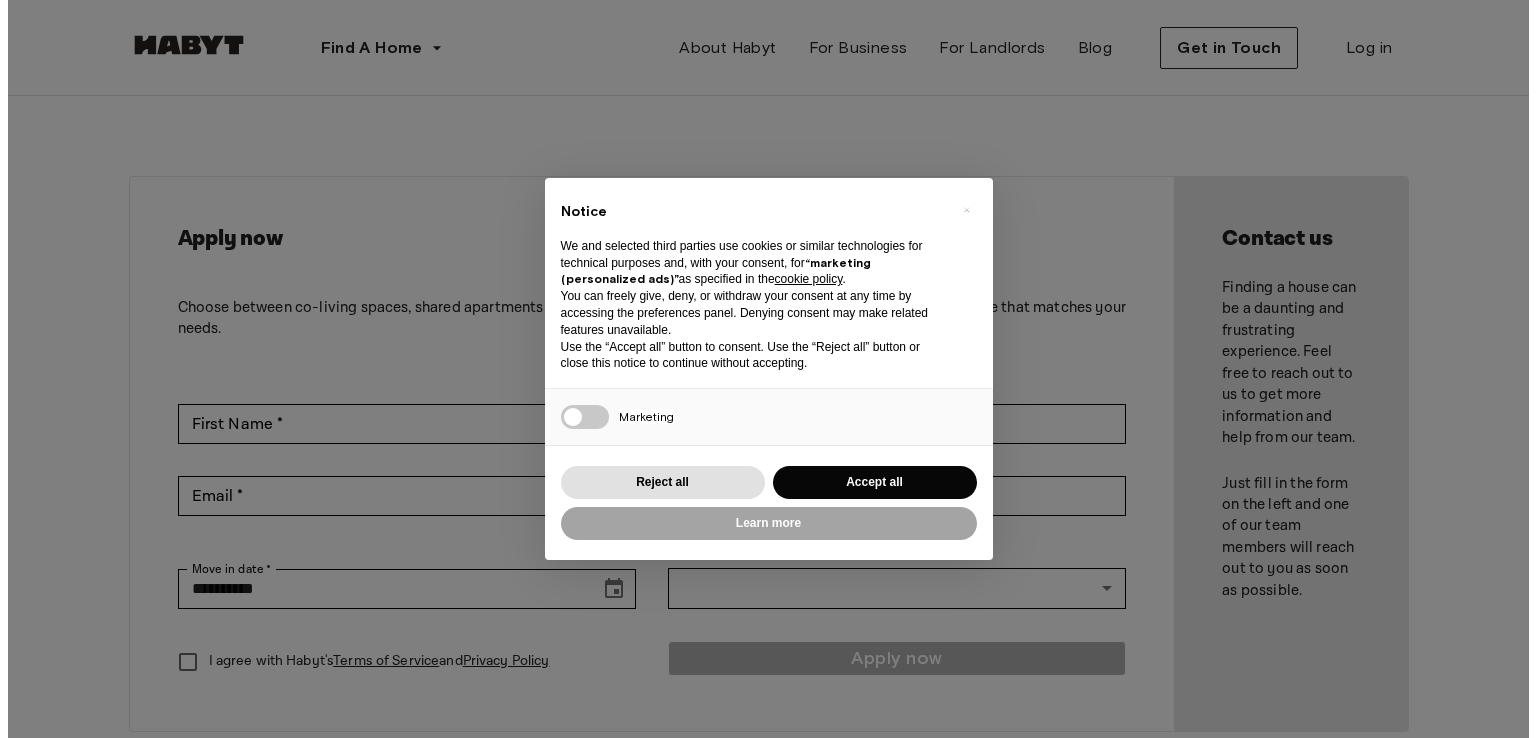 scroll, scrollTop: 0, scrollLeft: 0, axis: both 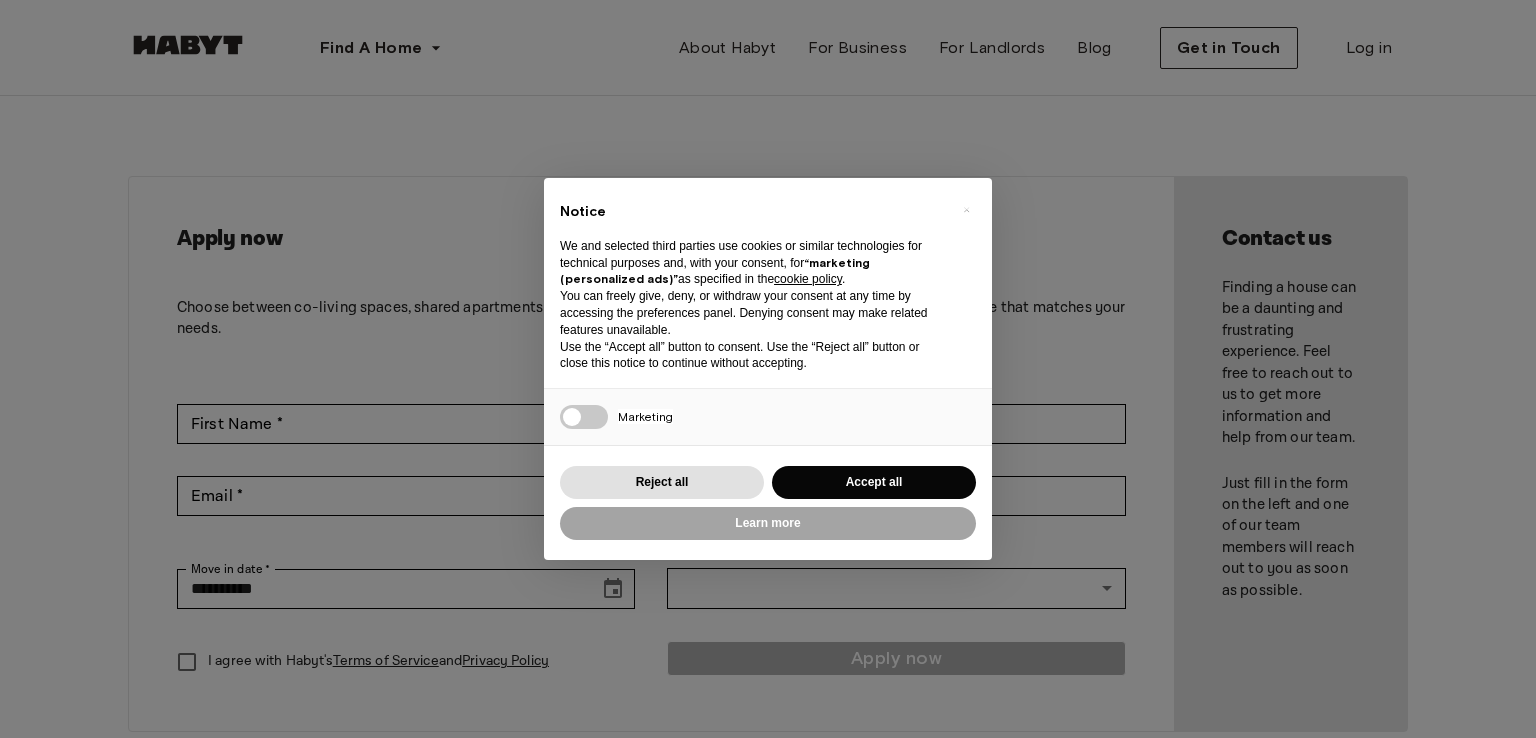 click on "×
Notice We   and selected third parties   use cookies or similar technologies for technical purposes and, with your consent, for  “marketing (personalized ads)”  as specified in the  cookie policy .  You can freely give, deny, or withdraw your consent at any time by accessing the preferences panel.  Denying consent may make related features unavailable. Use the “Accept all” button to consent. Use the “Reject all” button or close this notice to continue without accepting. Necessary Marketing Press again to continue 0/1 Learn more Reject all Accept all" at bounding box center [768, 369] 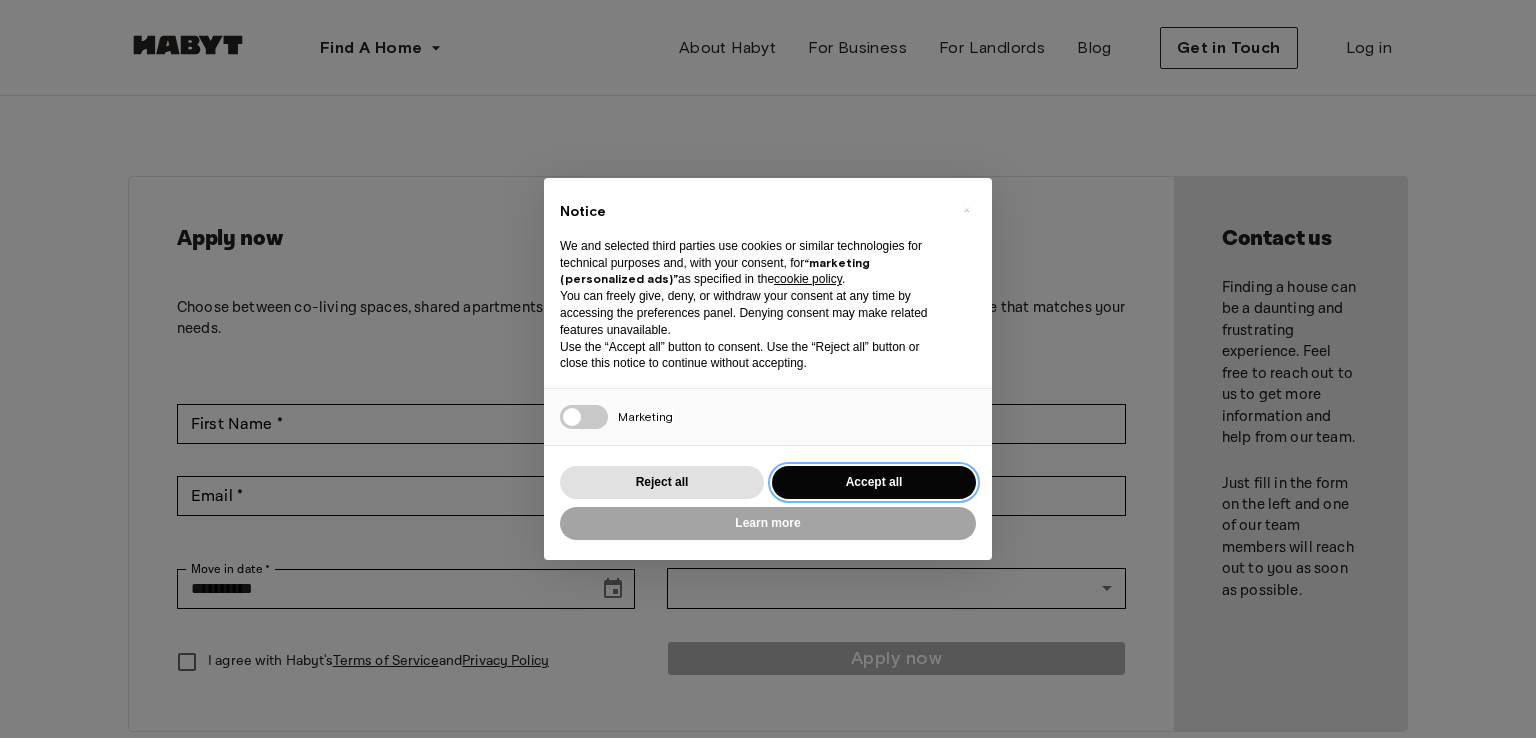 click on "Accept all" at bounding box center (874, 482) 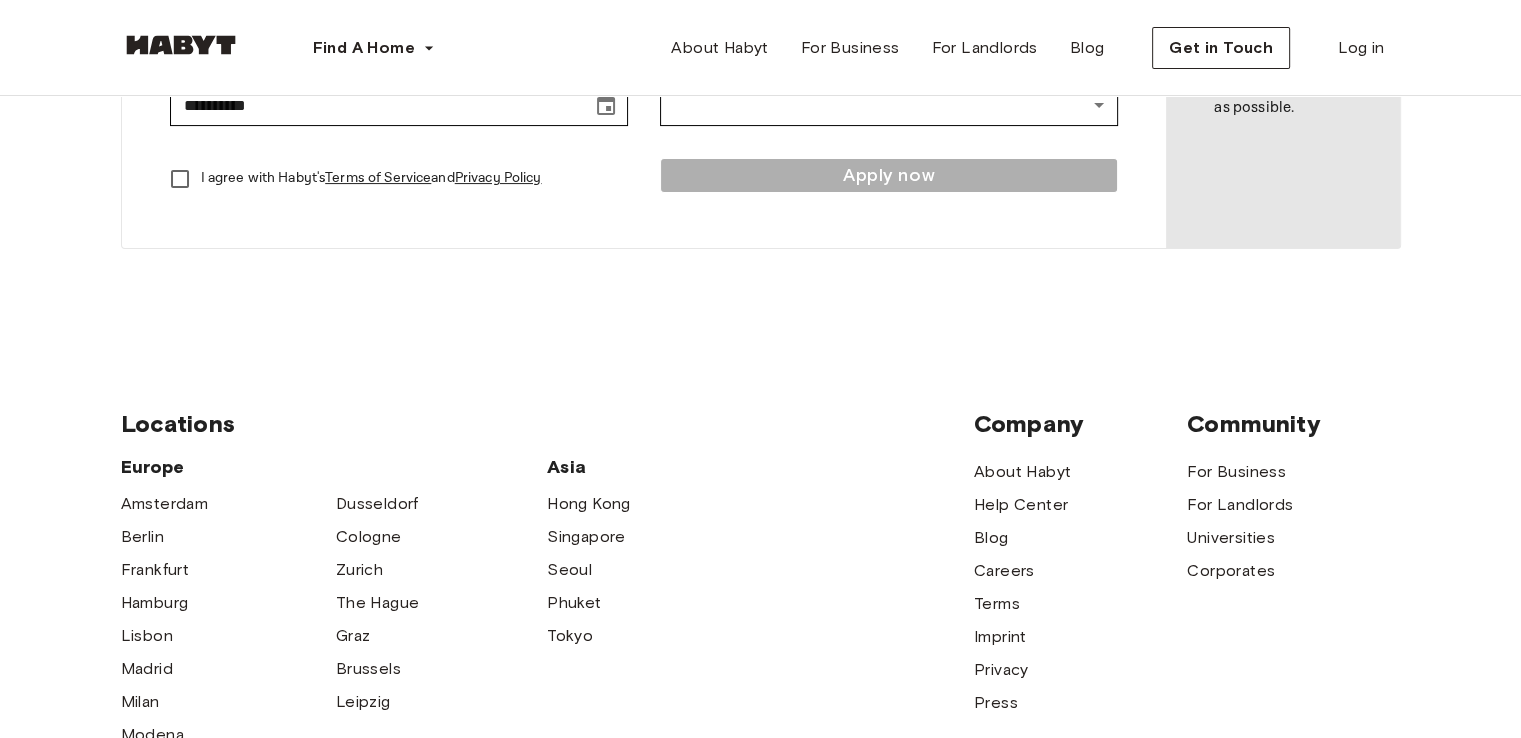 scroll, scrollTop: 484, scrollLeft: 0, axis: vertical 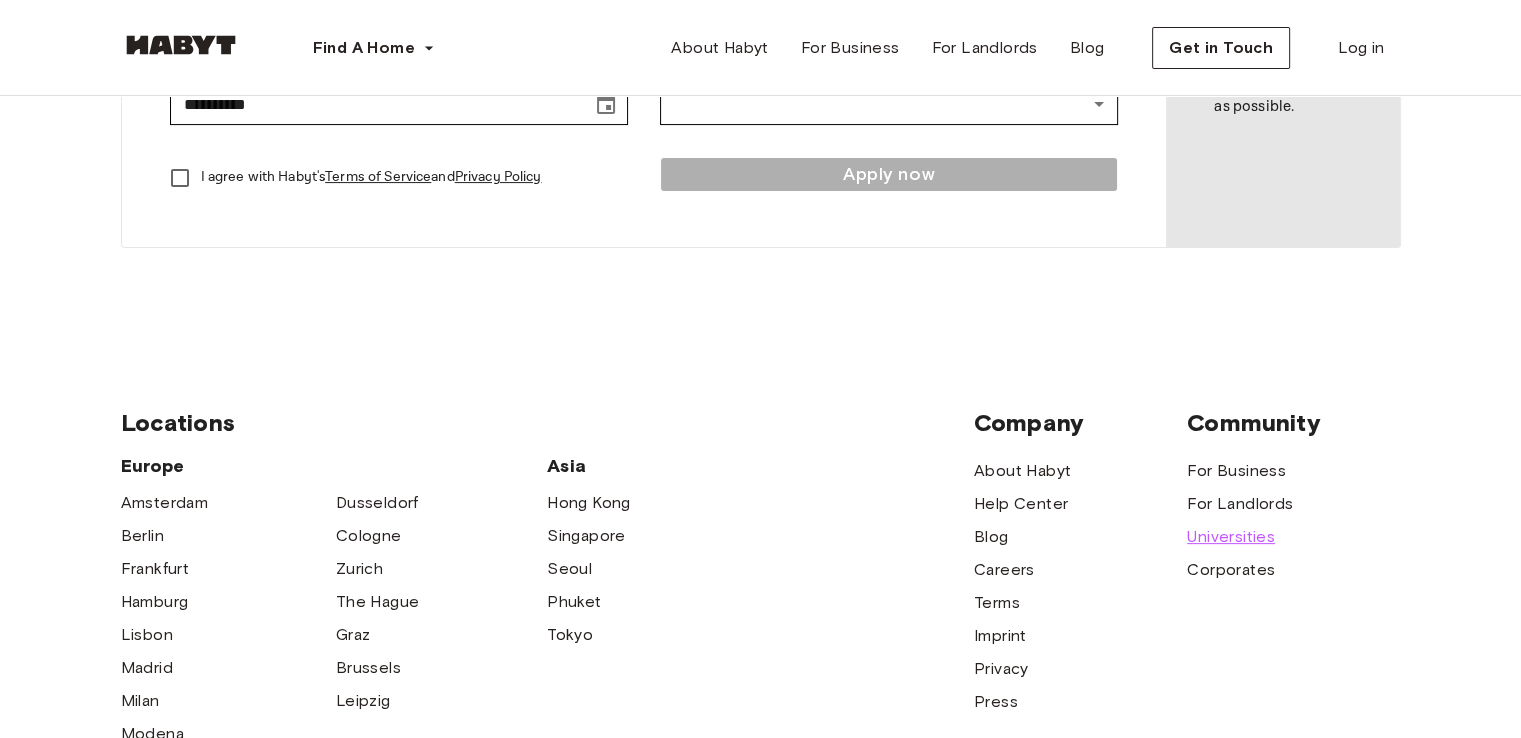 click on "Universities" at bounding box center [1231, 537] 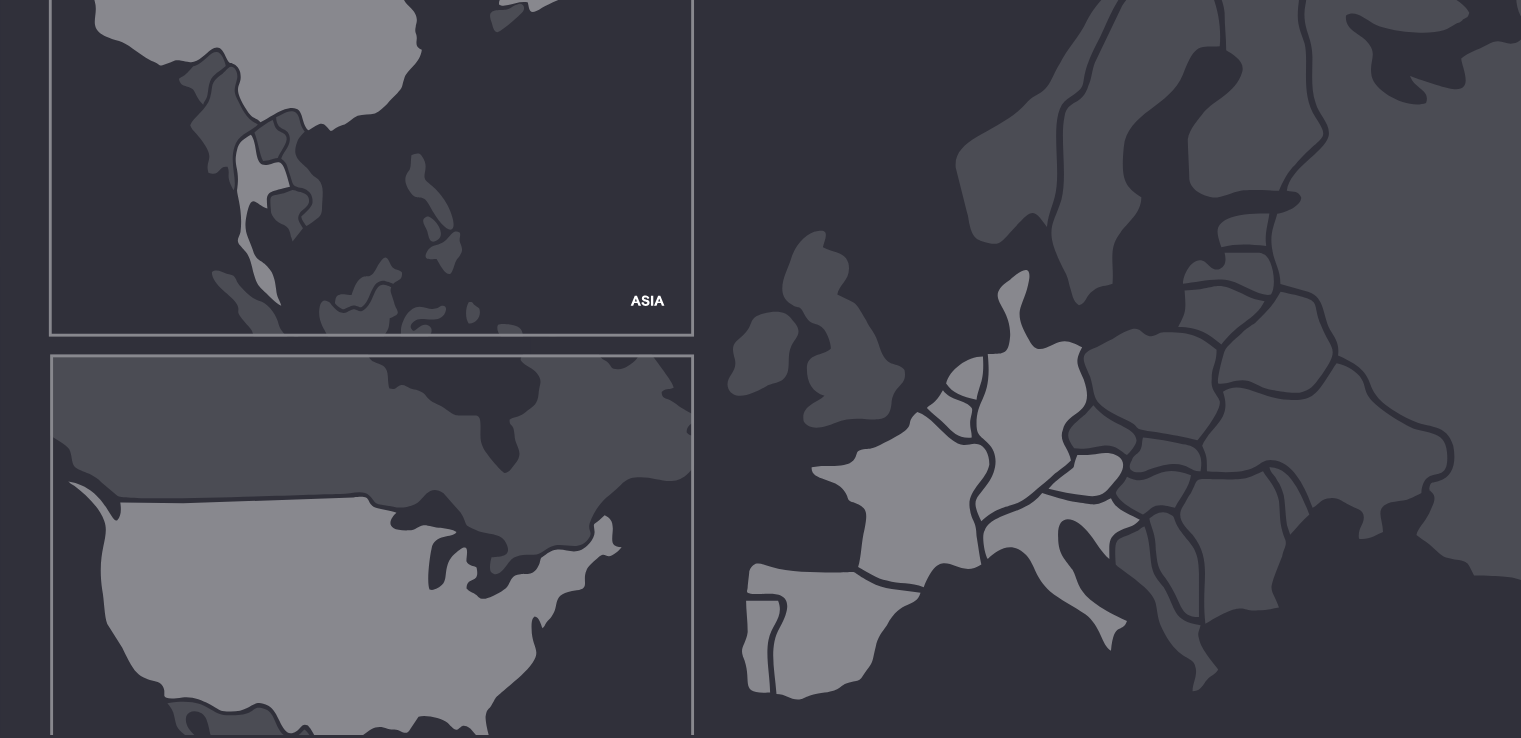 scroll, scrollTop: 0, scrollLeft: 0, axis: both 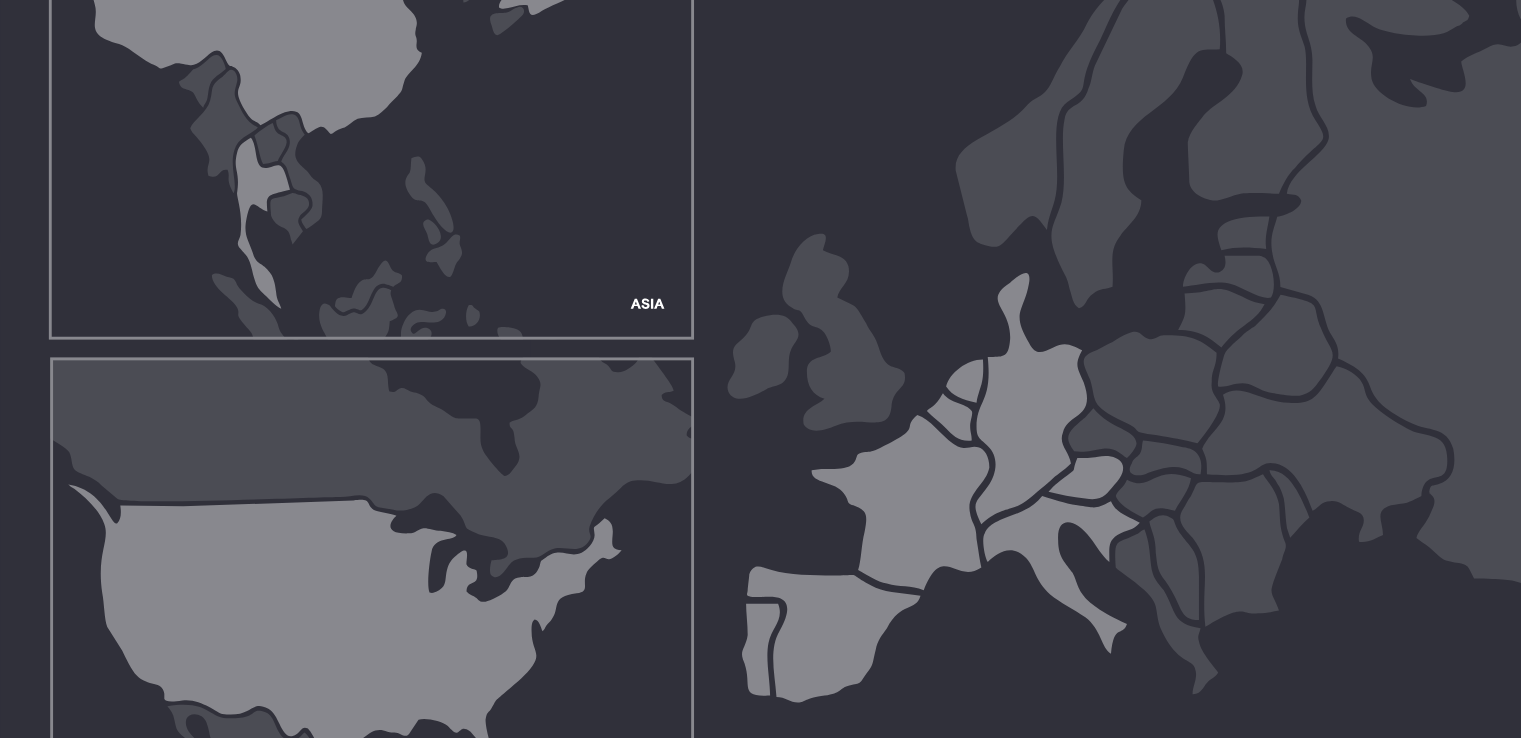 click on "For Business" at bounding box center (1071, 48) 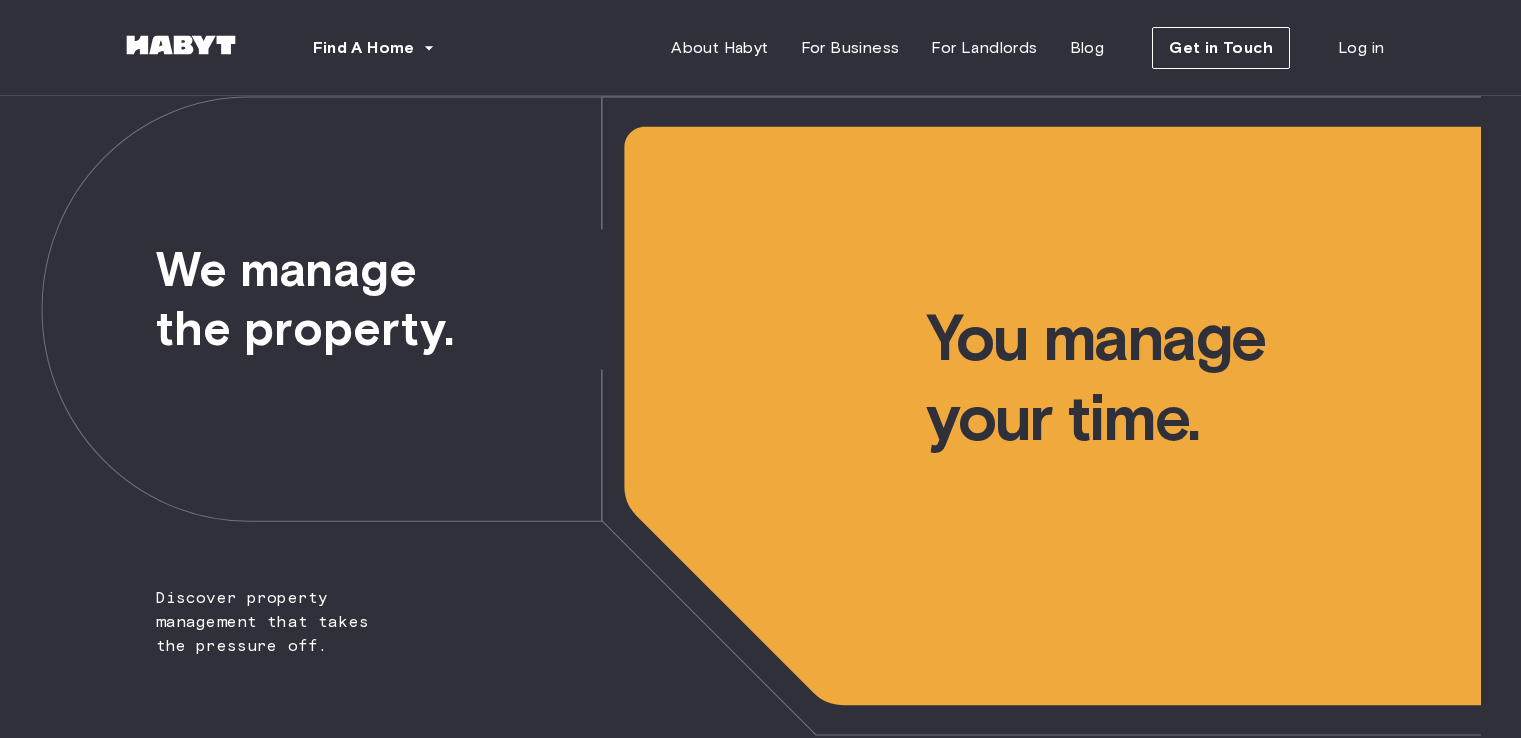 scroll, scrollTop: 0, scrollLeft: 0, axis: both 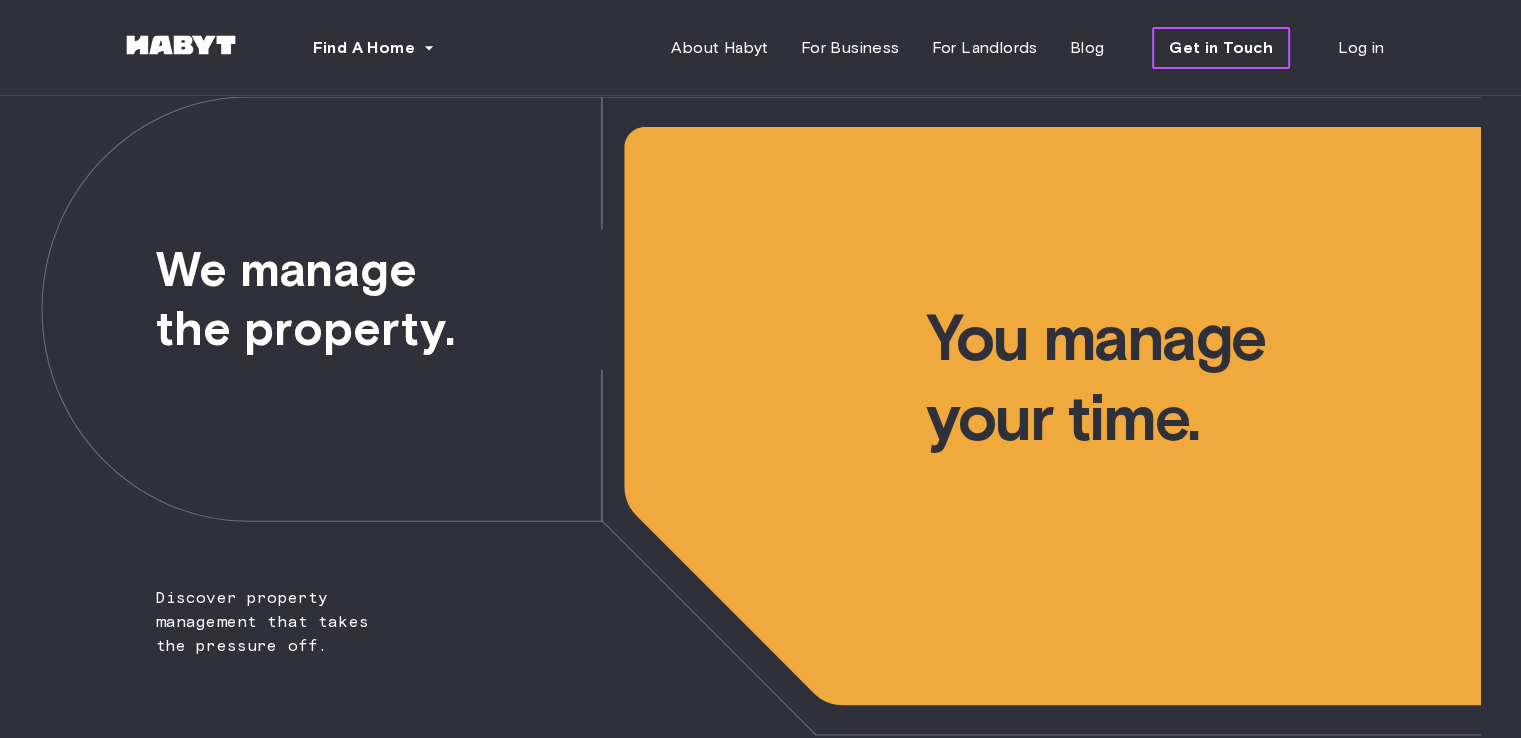 click on "Get in Touch" at bounding box center [1221, 48] 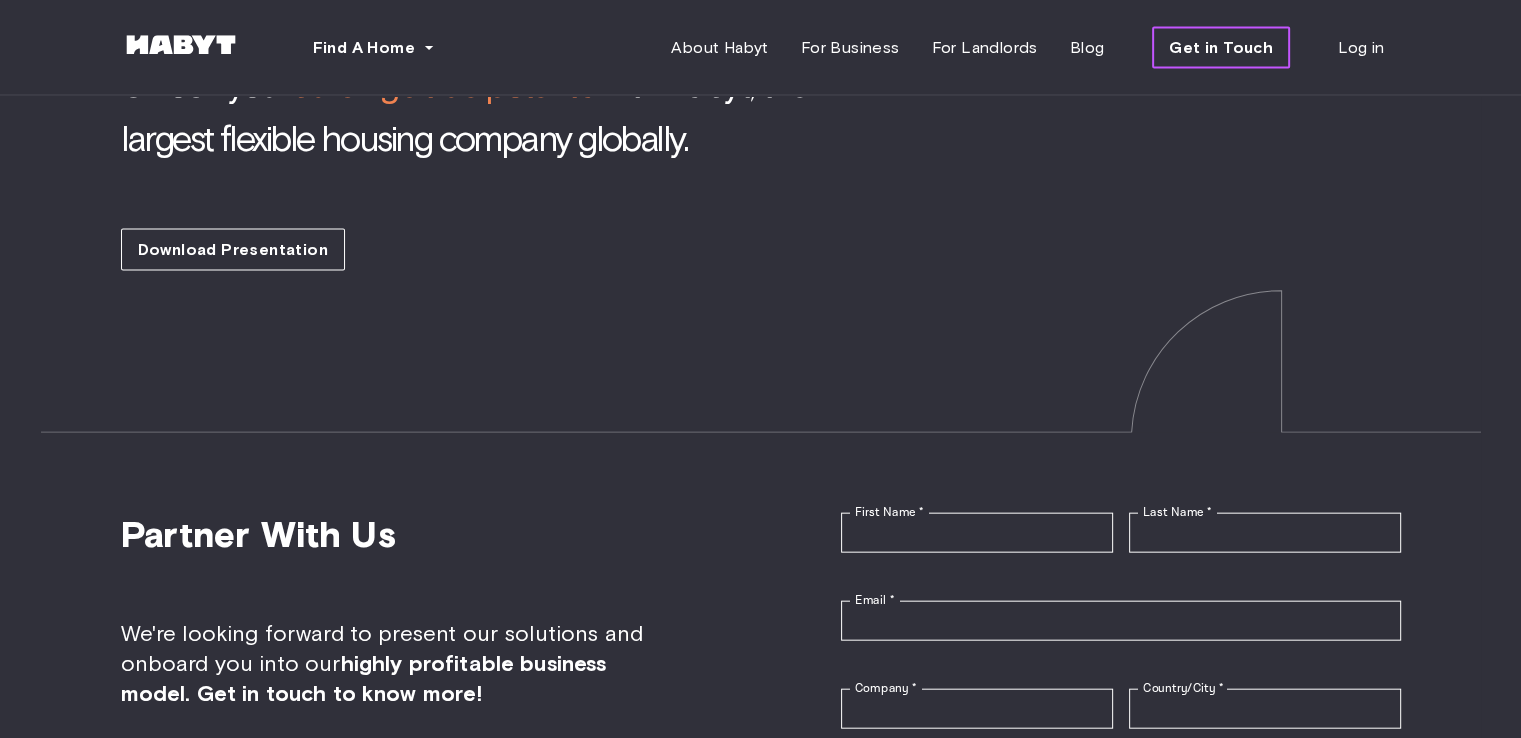 scroll, scrollTop: 4464, scrollLeft: 0, axis: vertical 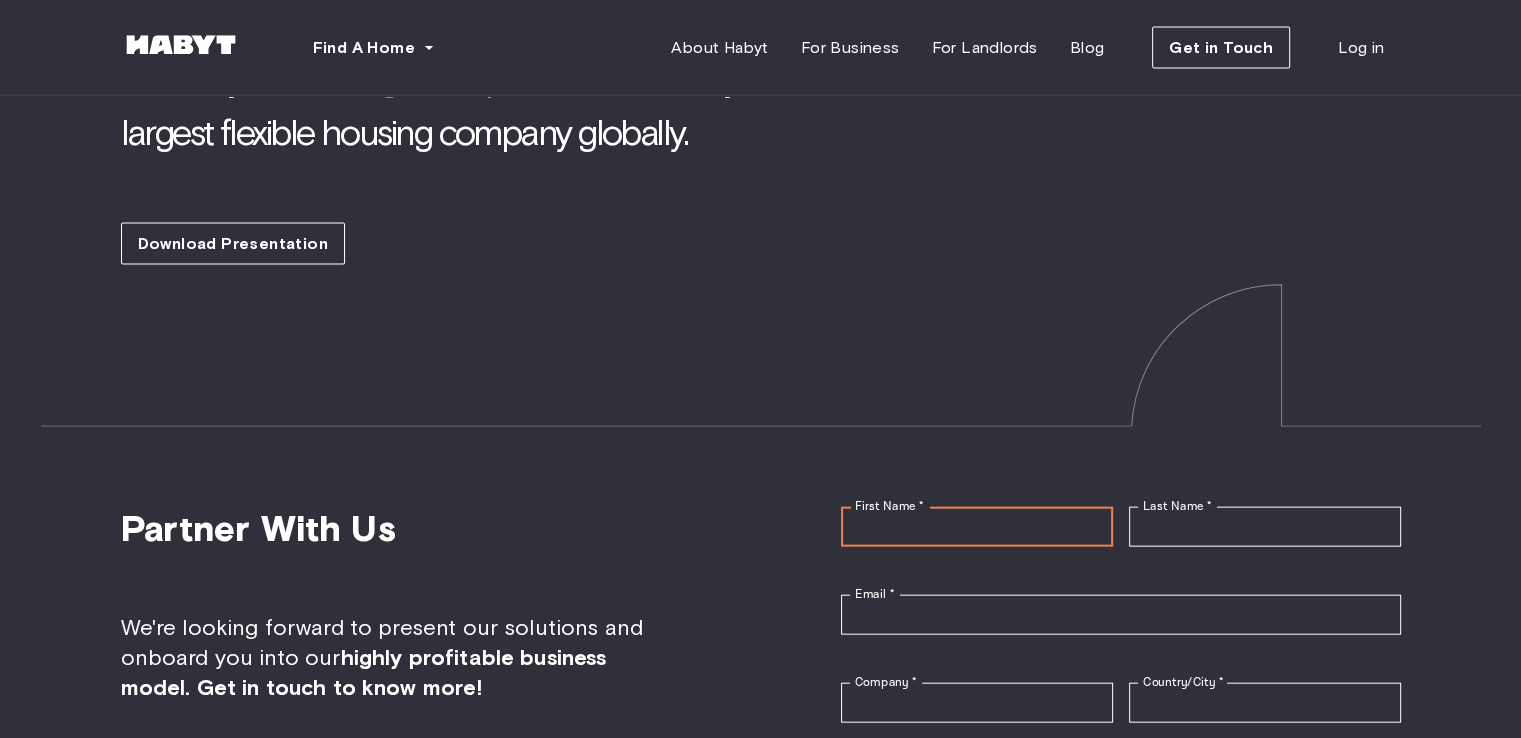 click on "First Name *" at bounding box center (977, 527) 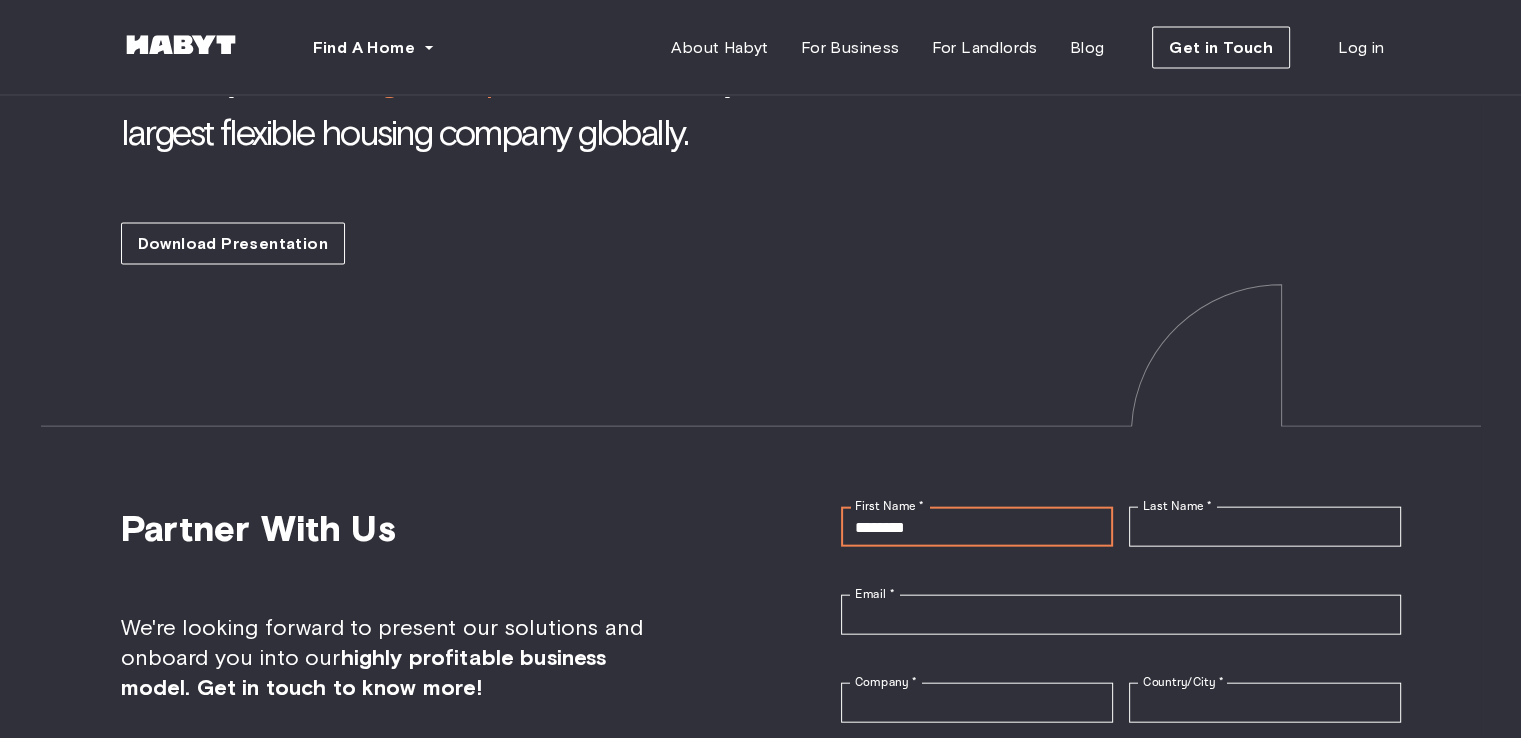 type on "********" 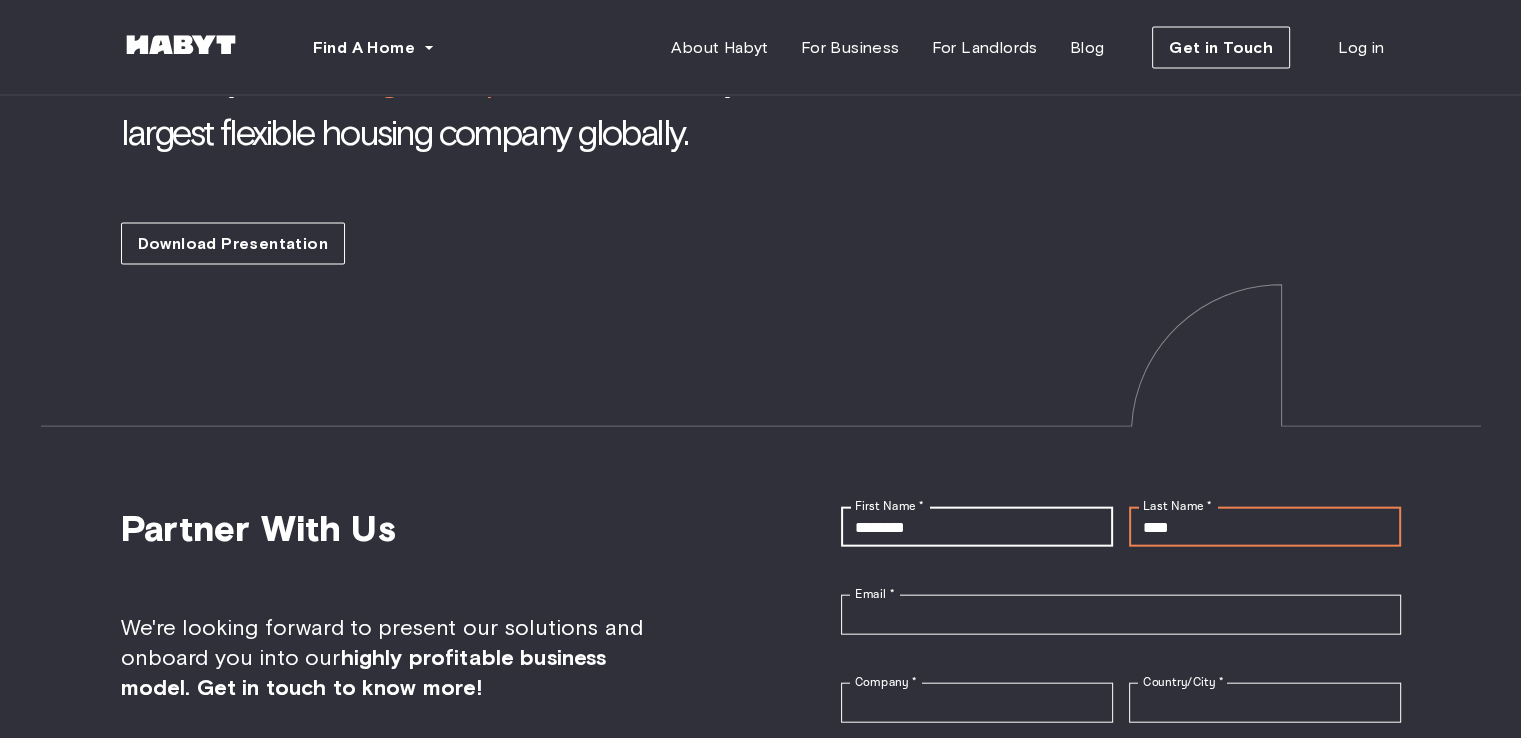 type on "****" 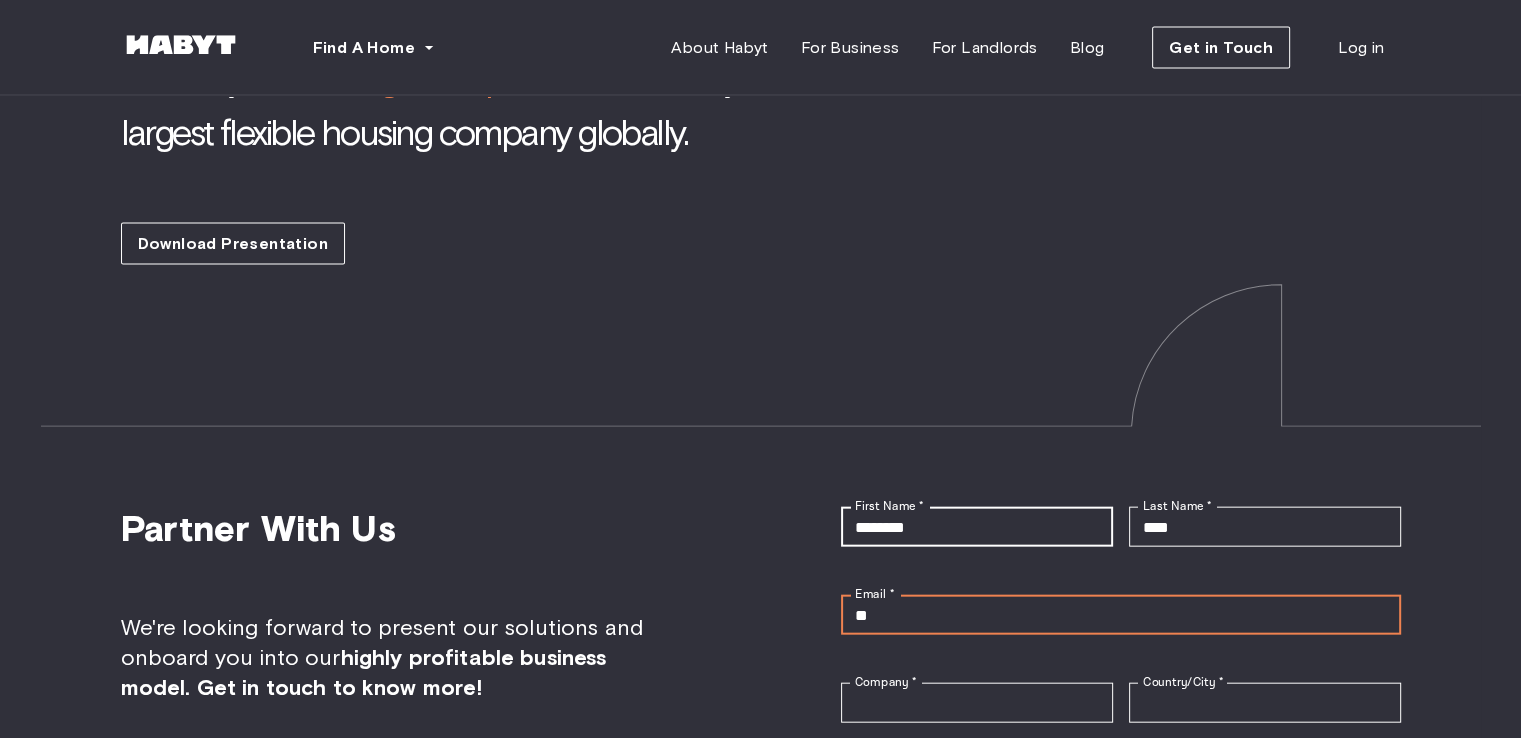 type on "**********" 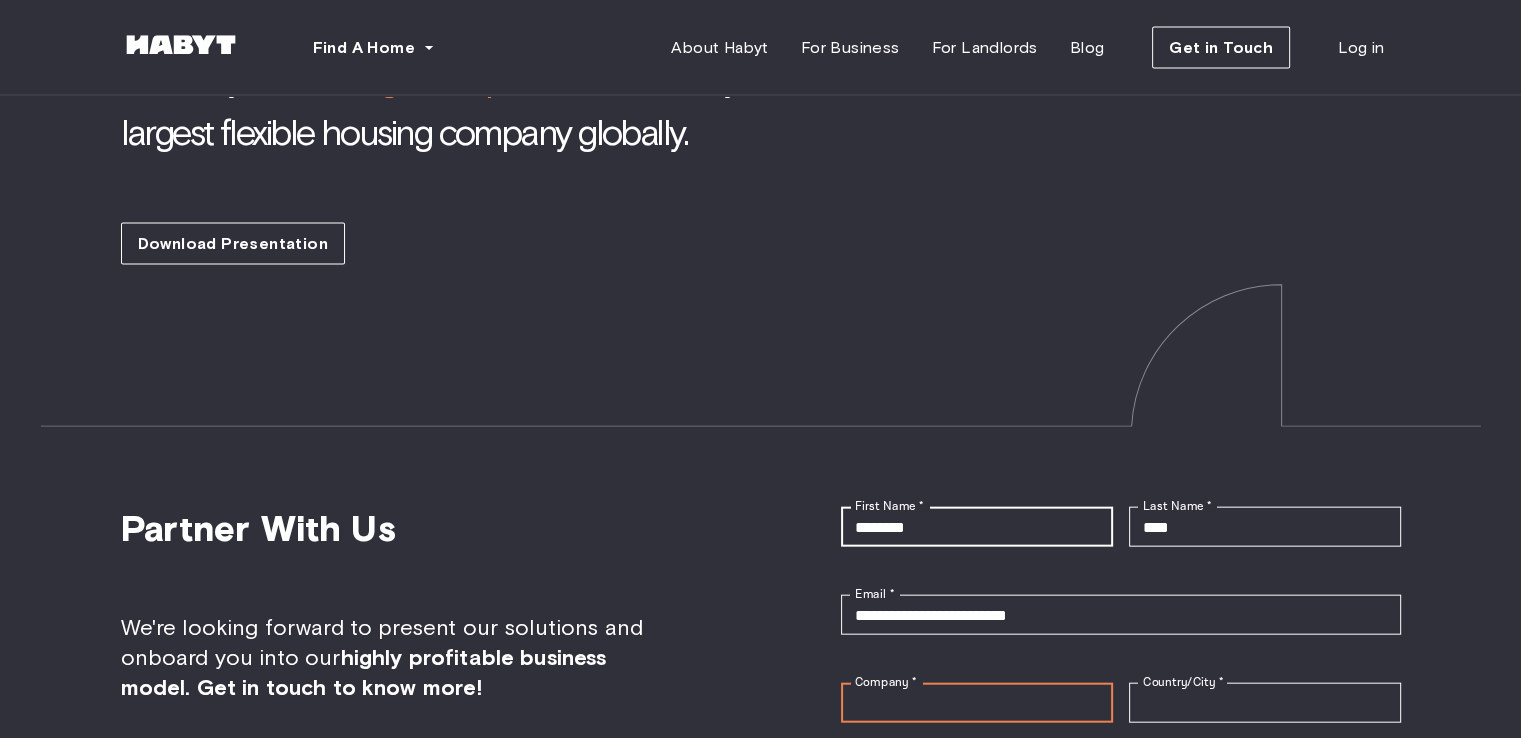 type on "**********" 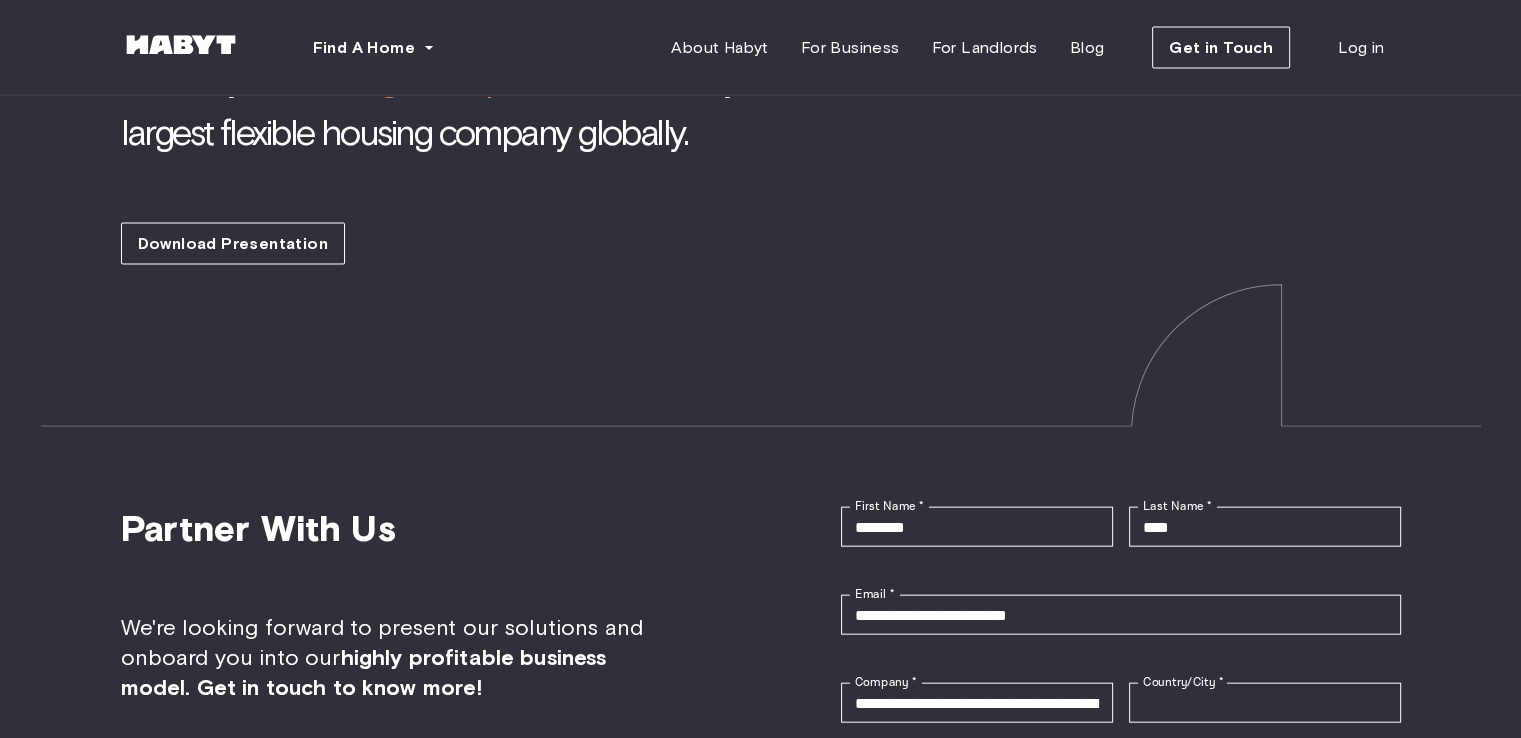 click on "highly profitable business model. Get in touch to know more!" at bounding box center [364, 672] 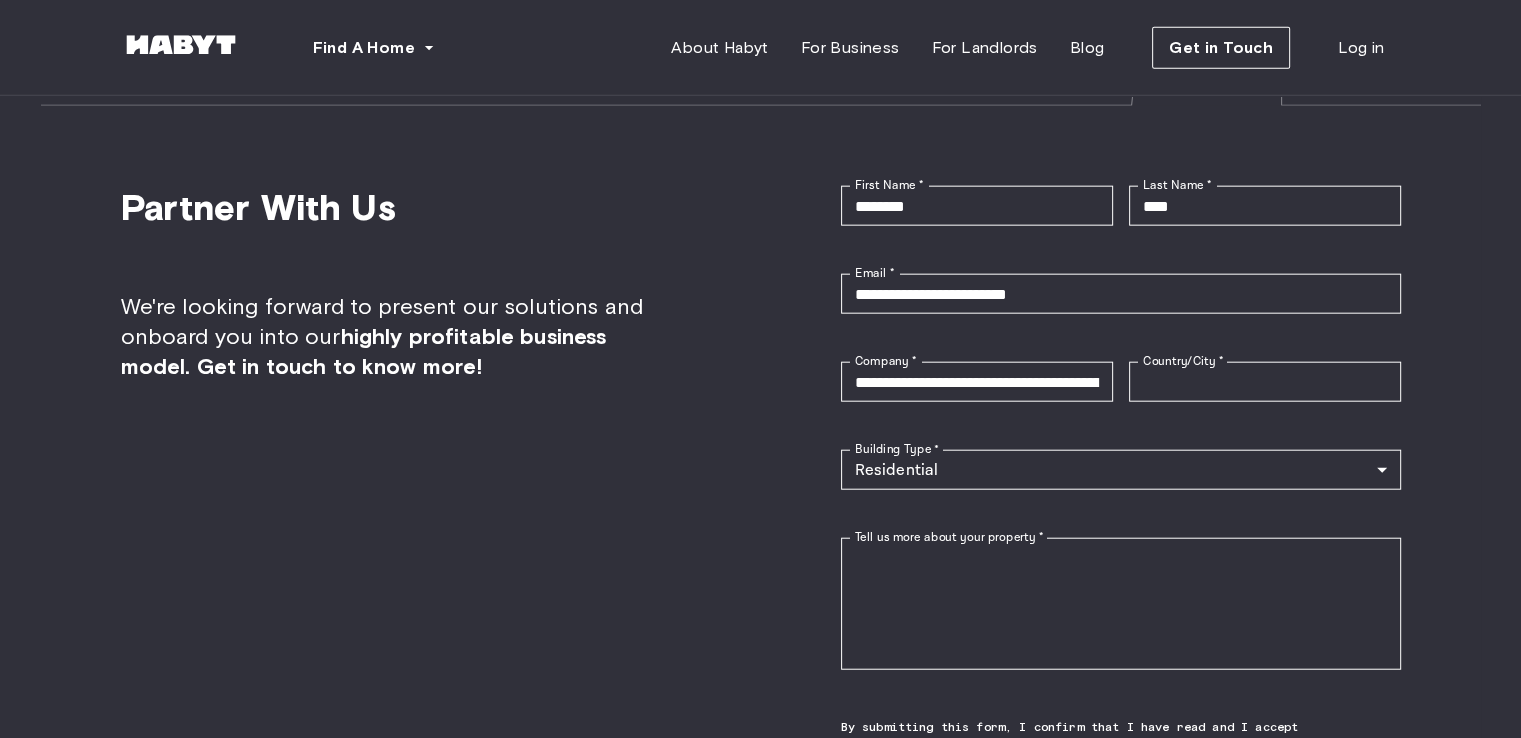 scroll, scrollTop: 4786, scrollLeft: 0, axis: vertical 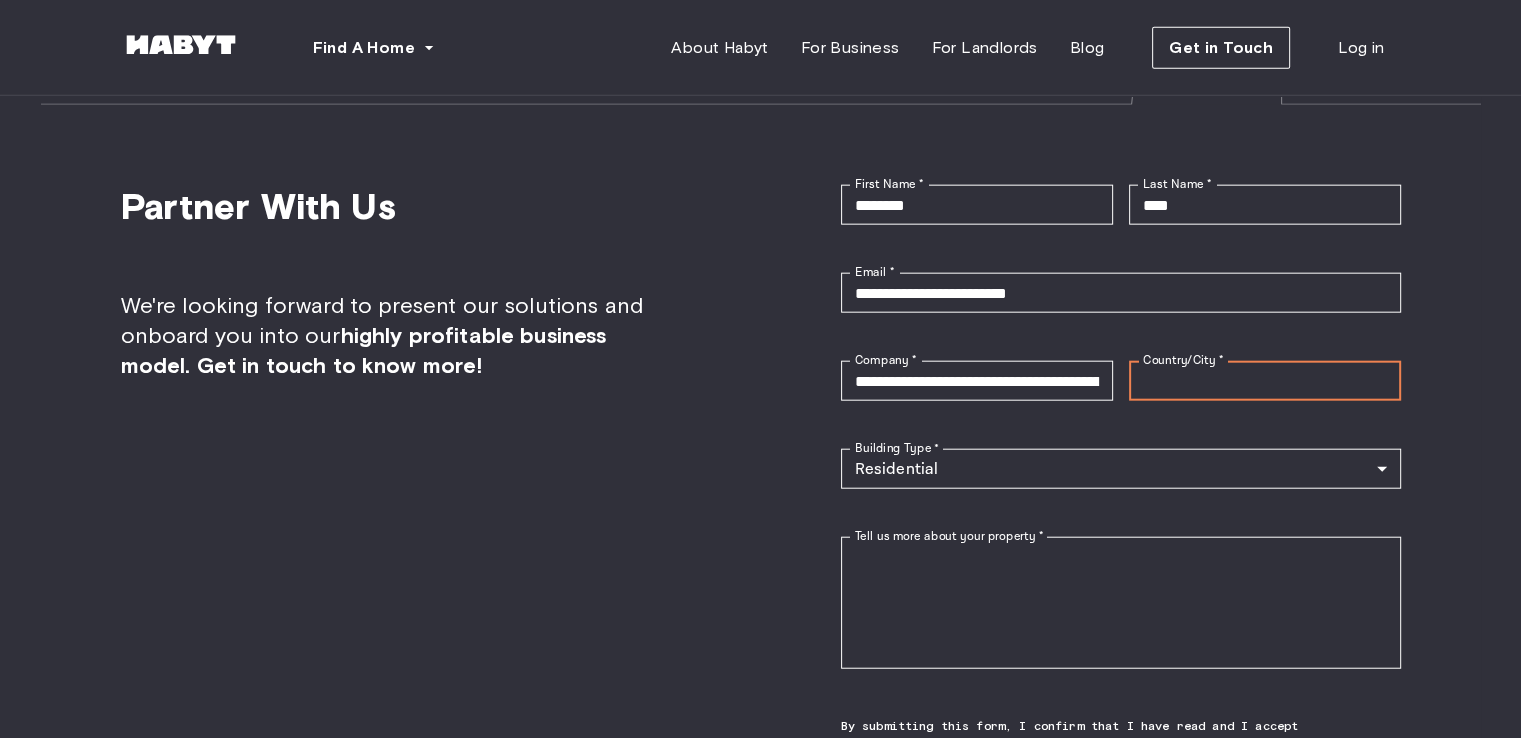 click on "Country/City *" at bounding box center (1265, 381) 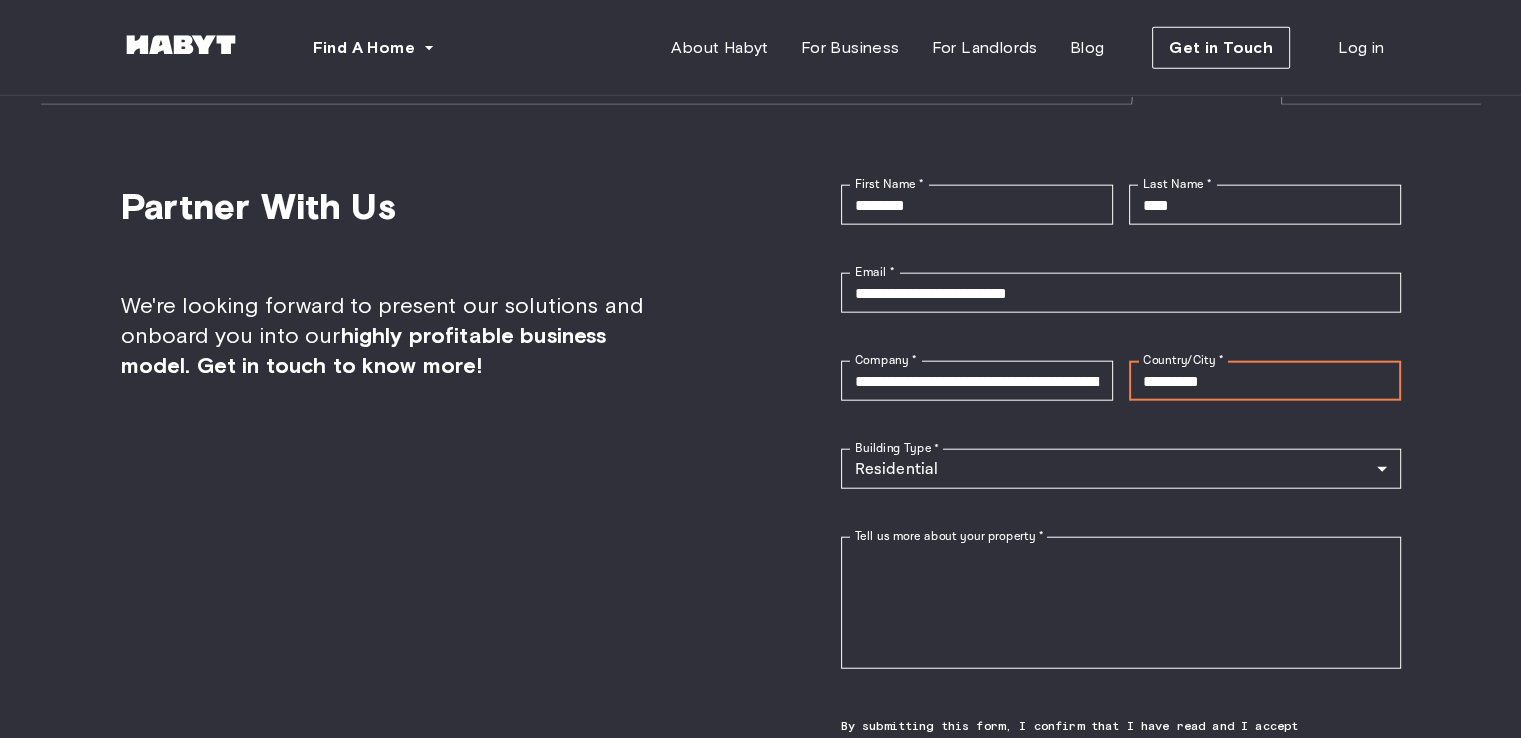 type on "*********" 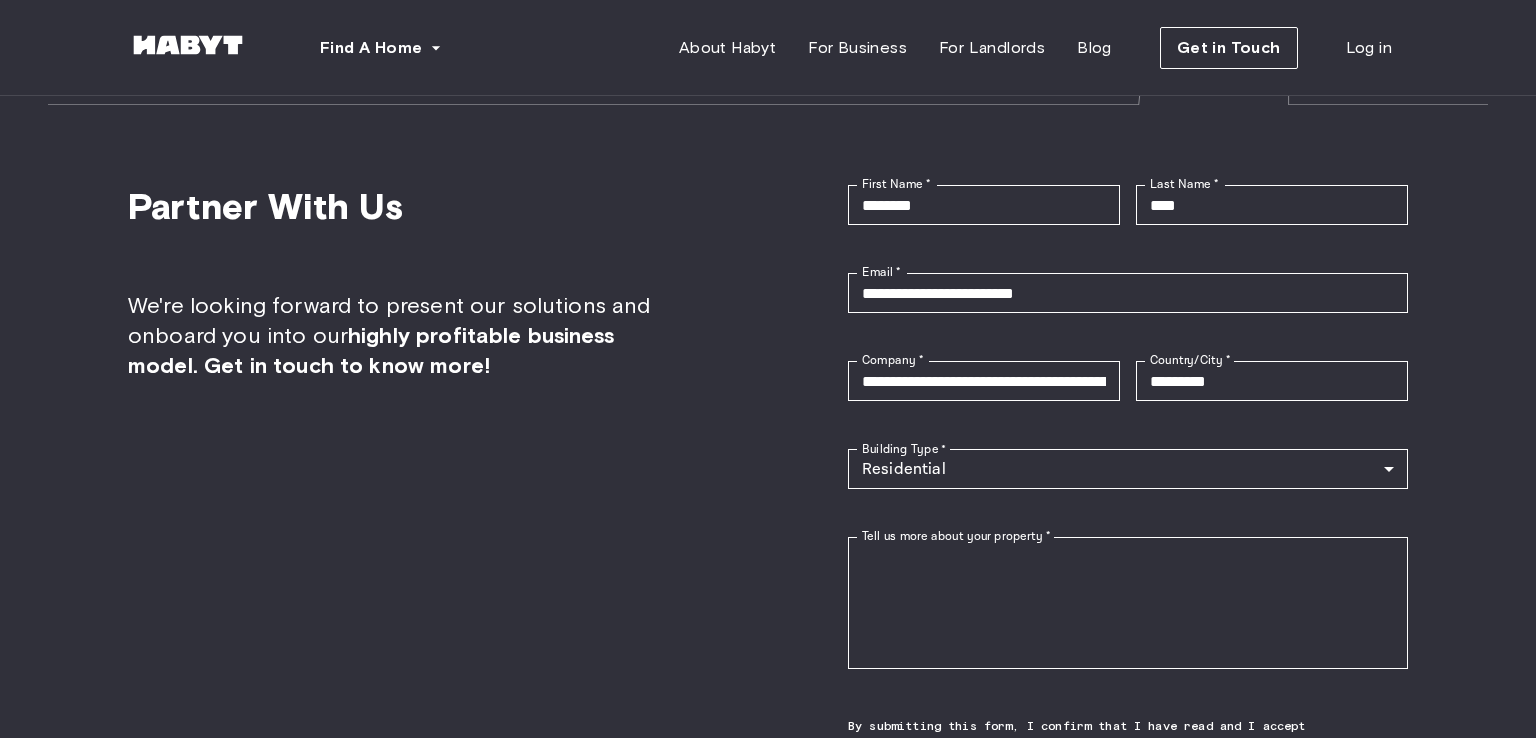 click on "Find A Home Europe Amsterdam Berlin Frankfurt Hamburg Lisbon Madrid Milan Modena Paris Turin Munich Rotterdam Stuttgart Dusseldorf Cologne Zurich The Hague Graz Brussels Leipzig Asia Hong Kong Singapore Seoul Phuket Tokyo About Habyt For Business For Landlords Blog Get in Touch Log in We manage
the property. You manage
your time. Discover property management that takes the pressure off. From Berlin, to everywhere 15.000 Units 30+ Cities 150+ Employees 45+ Nationalities North America United States Europe Netherlands Italy France Switzerland Austria Spain Portugal Germany Belgium Asia Singapore Hong Kong Japan South Korea Thailand We are the largest  flexible housing company  globally. Our mission is to provide access to housing anywhere, for everyone. Discover More How we do it We're not here to oversell or complicate. We promise to give you just what you need to accelerate your project and business growth. innovative business model technology & automation centralized operations solutions, not stress Why Habyt" at bounding box center [768, -1134] 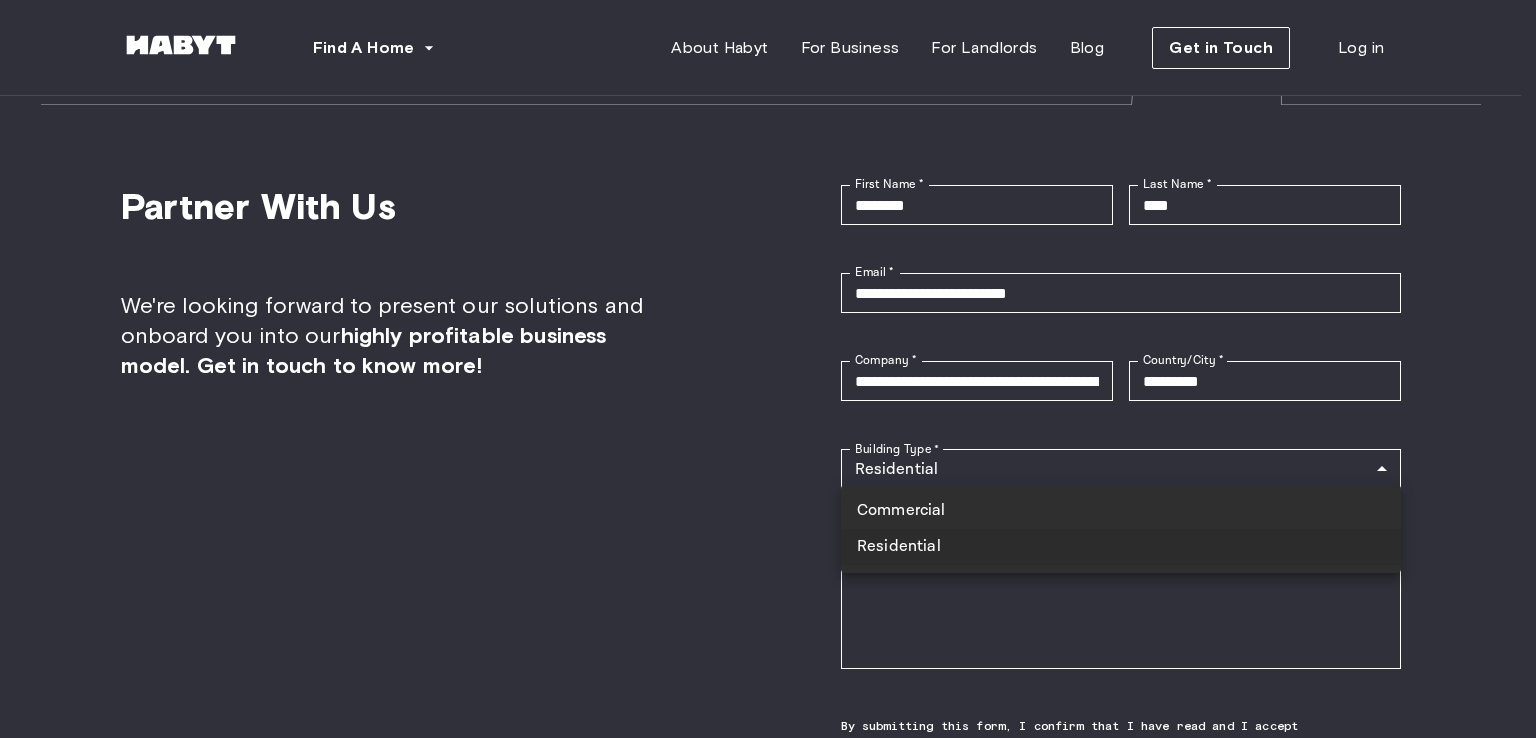 click at bounding box center (768, 369) 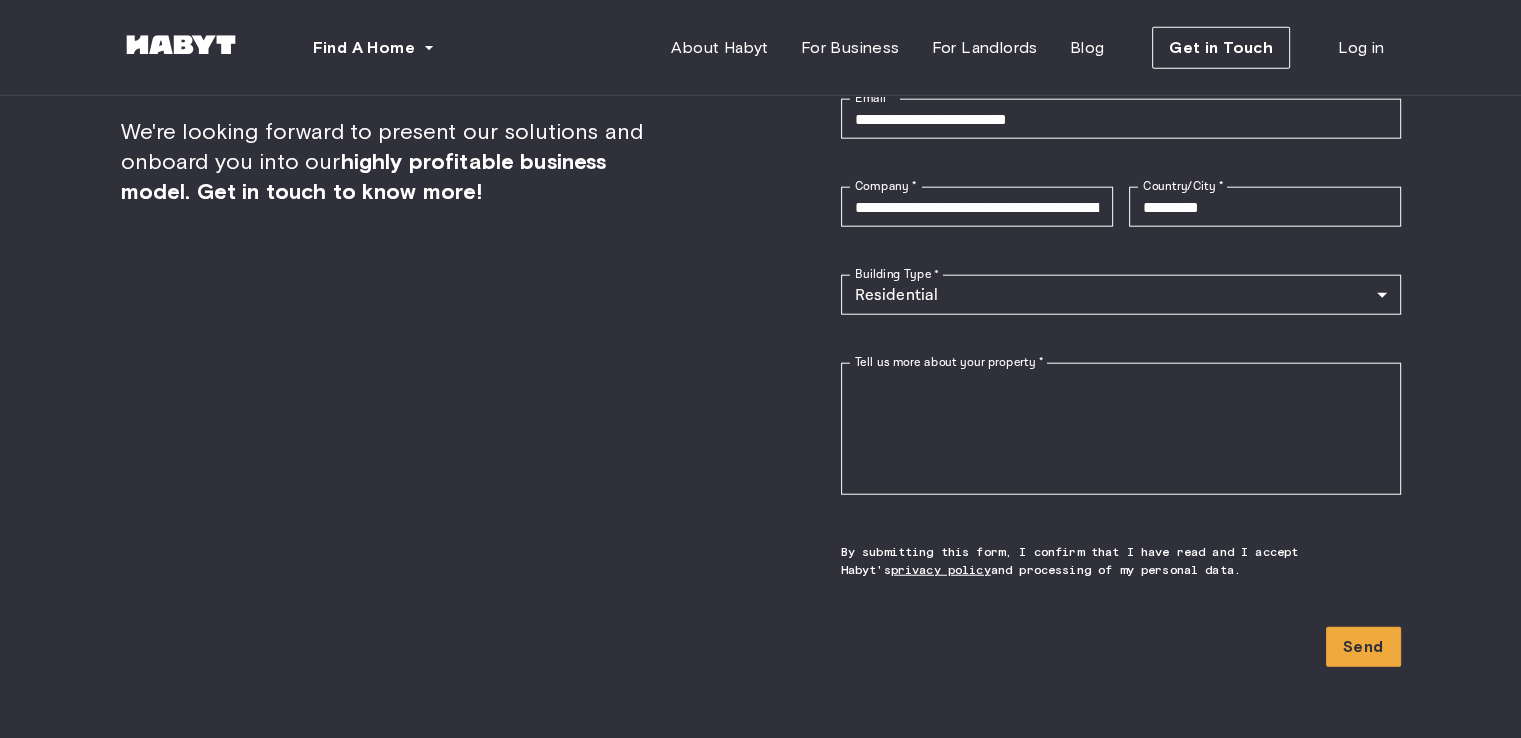 scroll, scrollTop: 4952, scrollLeft: 0, axis: vertical 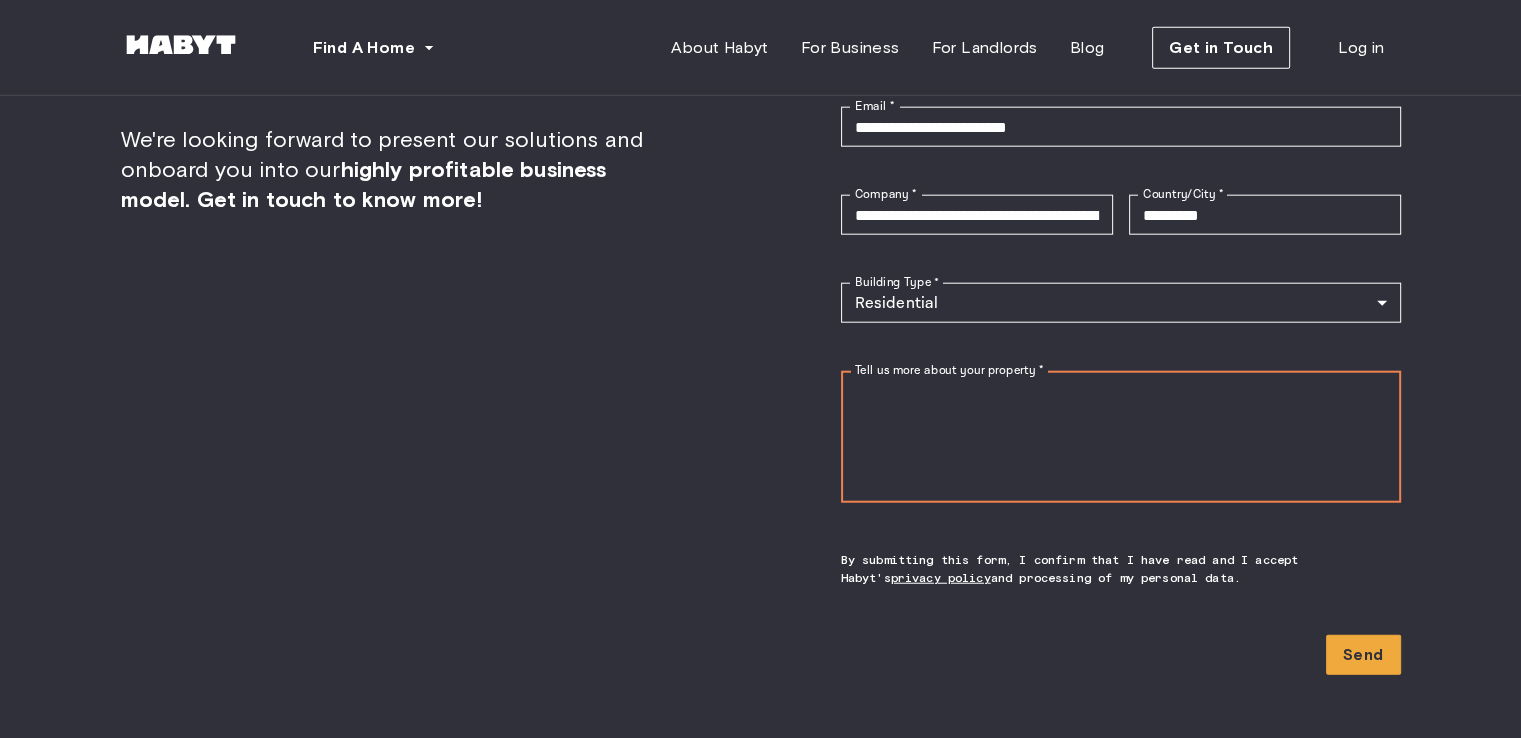 click on "Tell us more about your property *" at bounding box center (1121, 437) 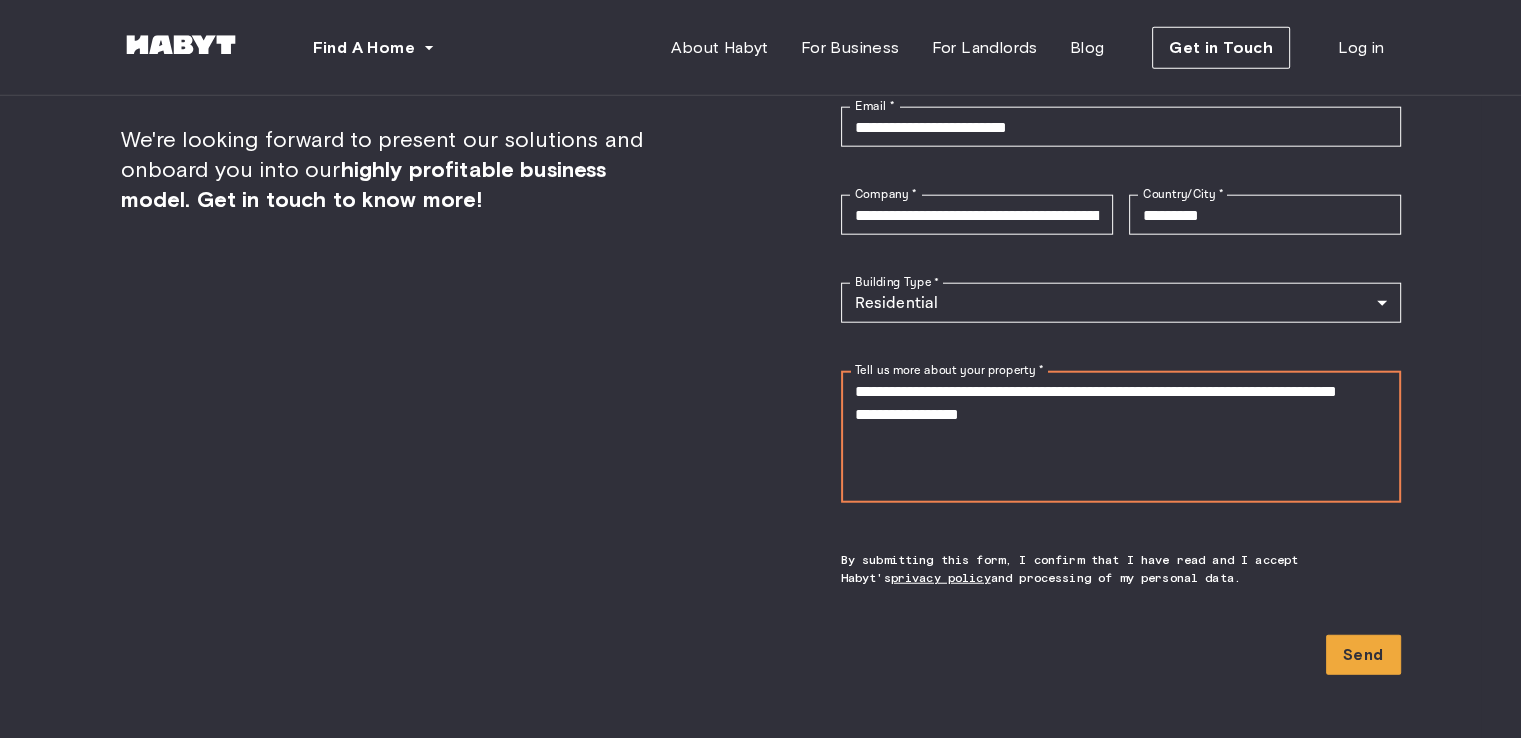 click on "**********" at bounding box center [1121, 437] 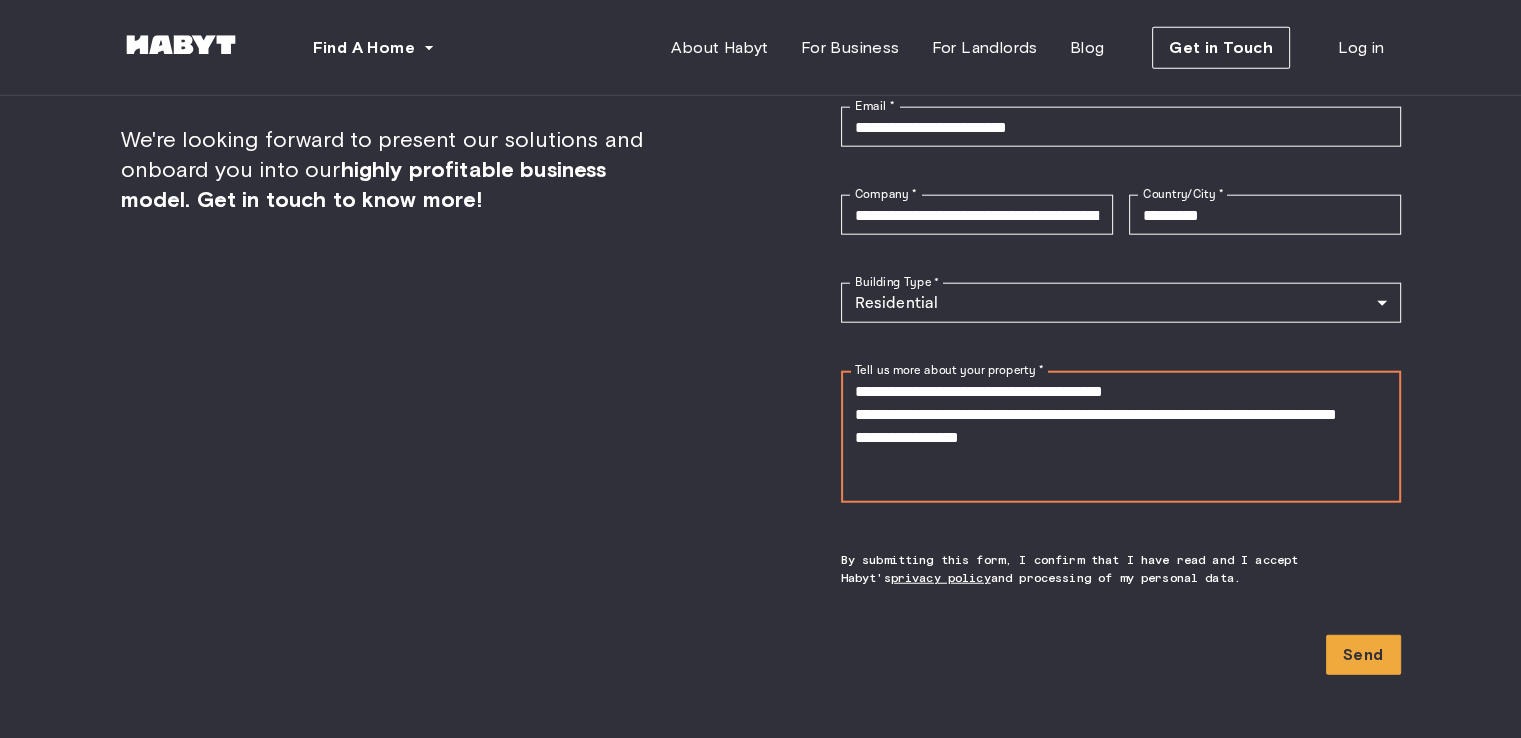 click on "**********" at bounding box center (1121, 437) 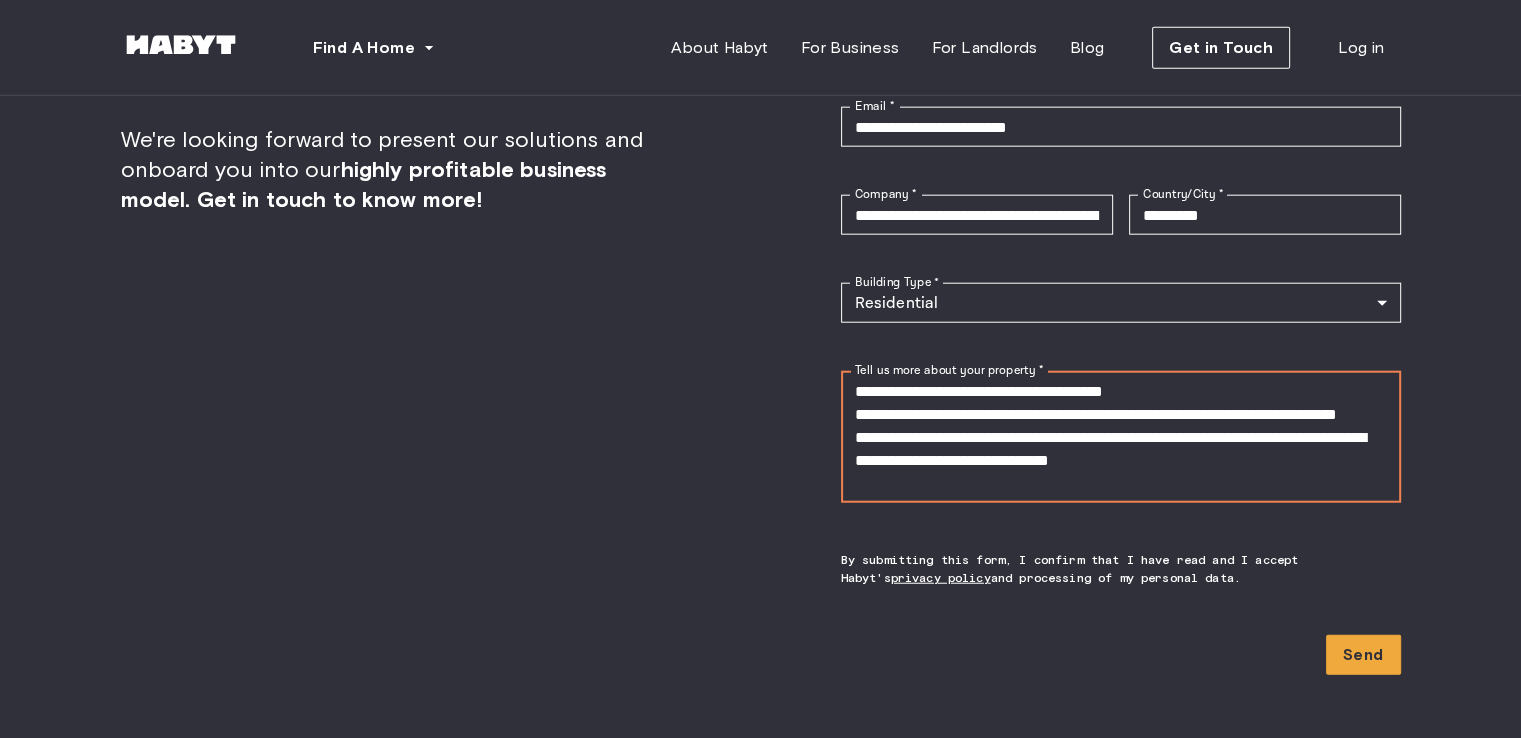scroll, scrollTop: 22, scrollLeft: 0, axis: vertical 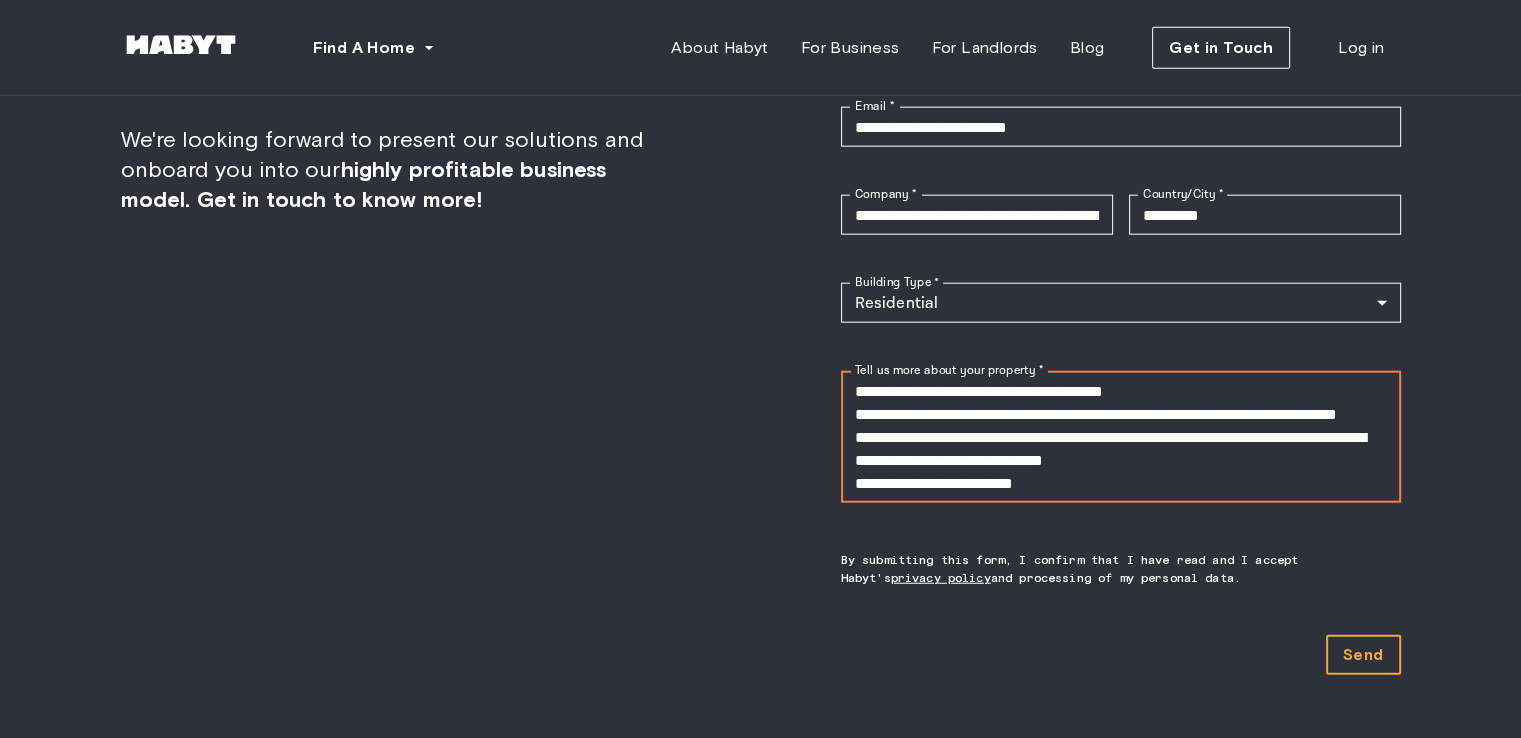 type on "**********" 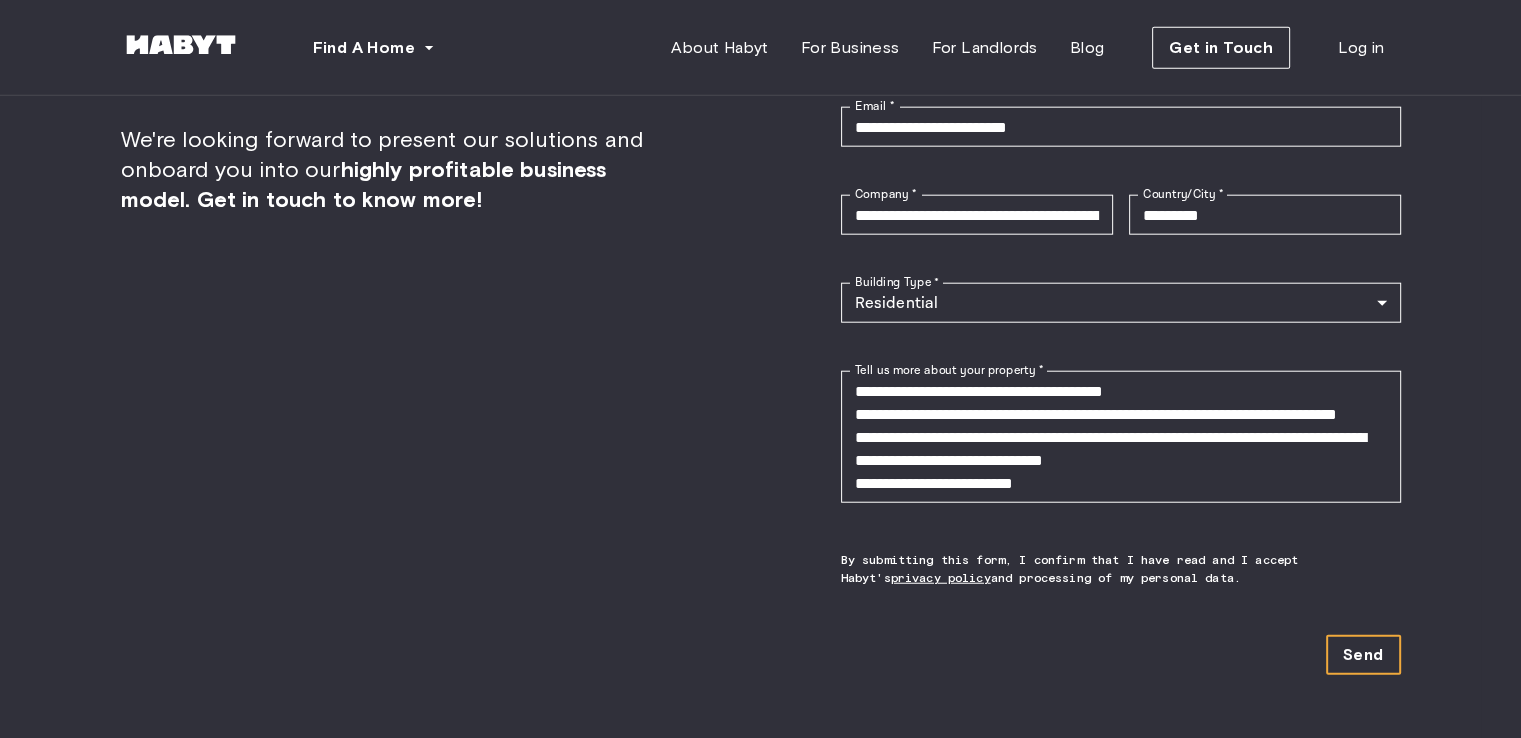 click on "Send" at bounding box center [1363, 655] 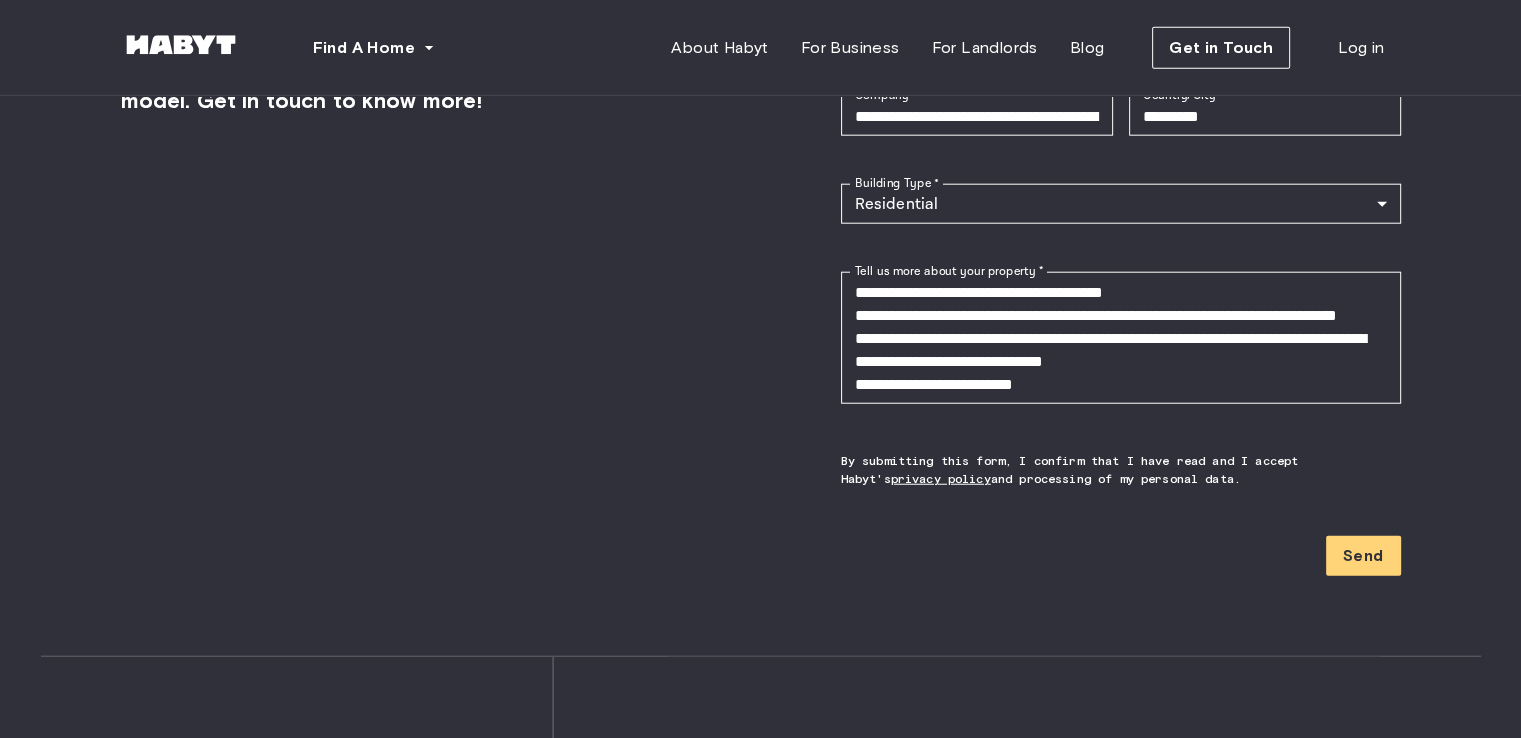 scroll, scrollTop: 5060, scrollLeft: 0, axis: vertical 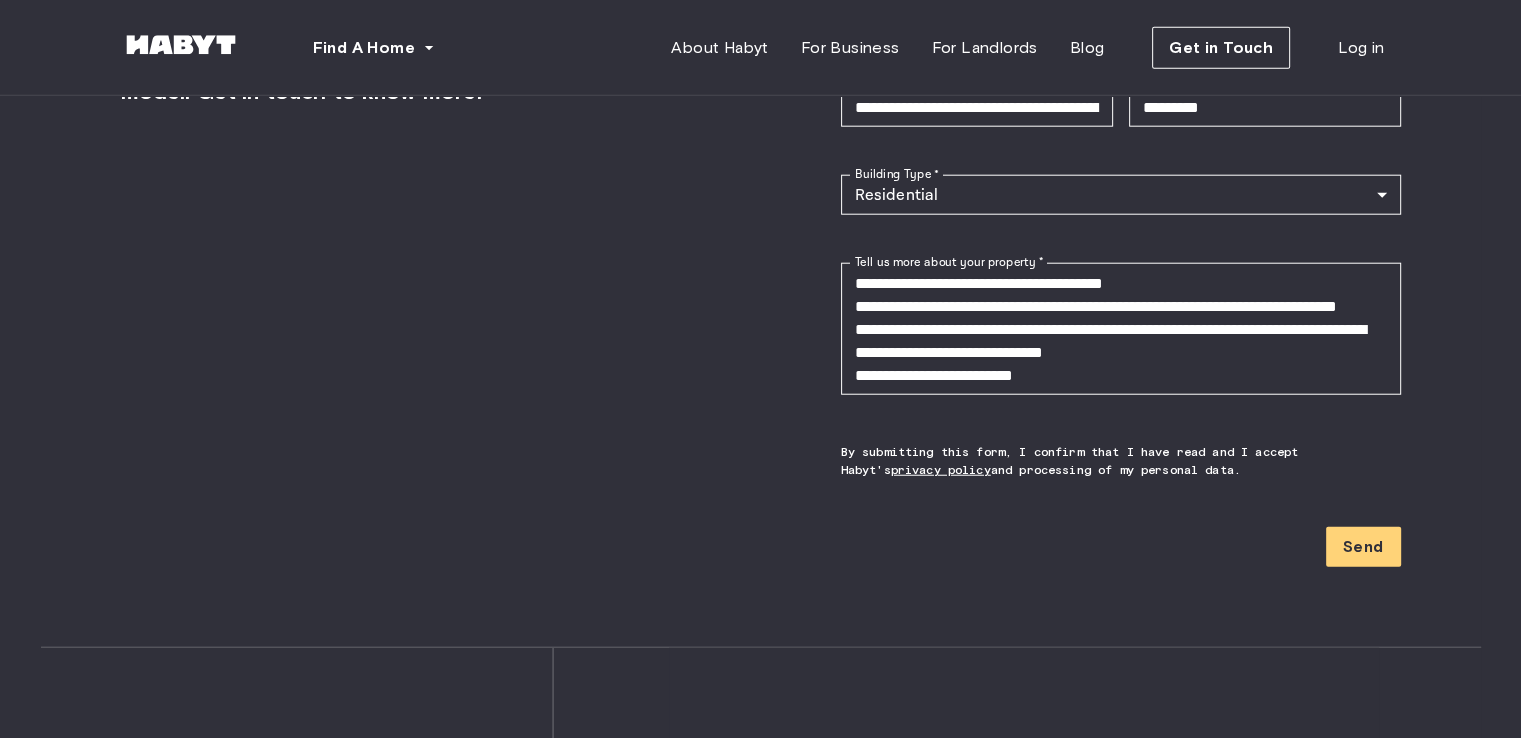 click on "Send" at bounding box center (1121, 547) 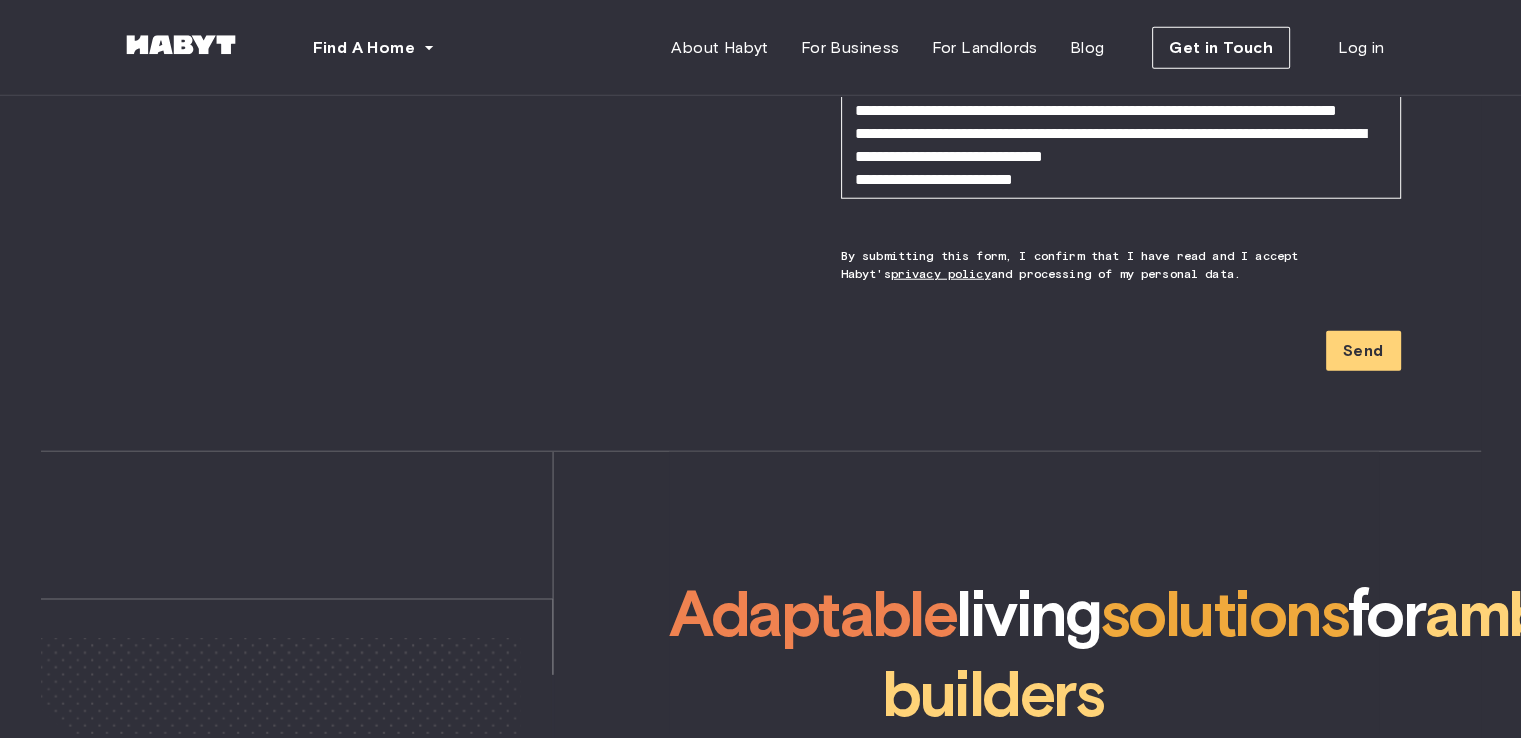 scroll, scrollTop: 5255, scrollLeft: 0, axis: vertical 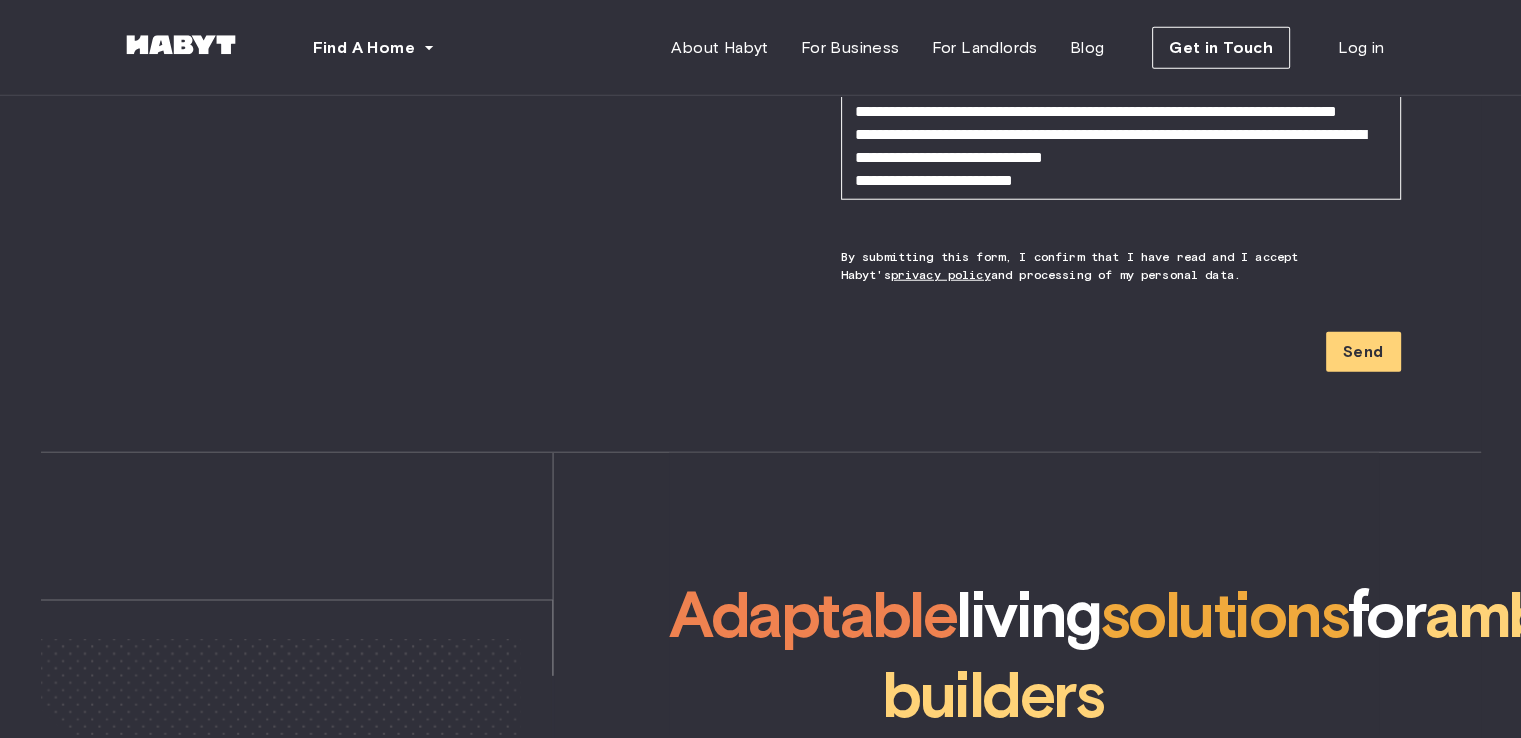 click on "Send" at bounding box center (1121, 352) 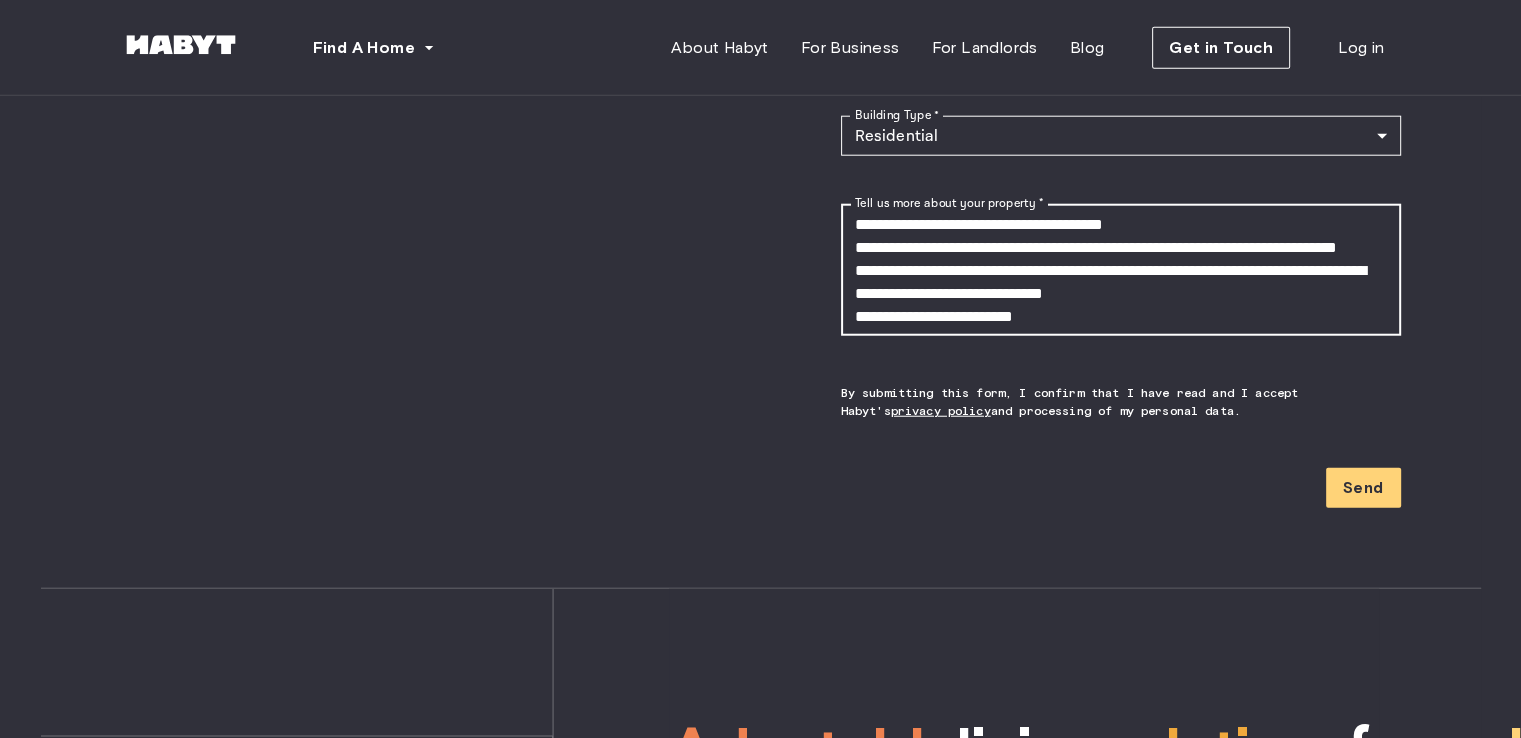 scroll, scrollTop: 5120, scrollLeft: 0, axis: vertical 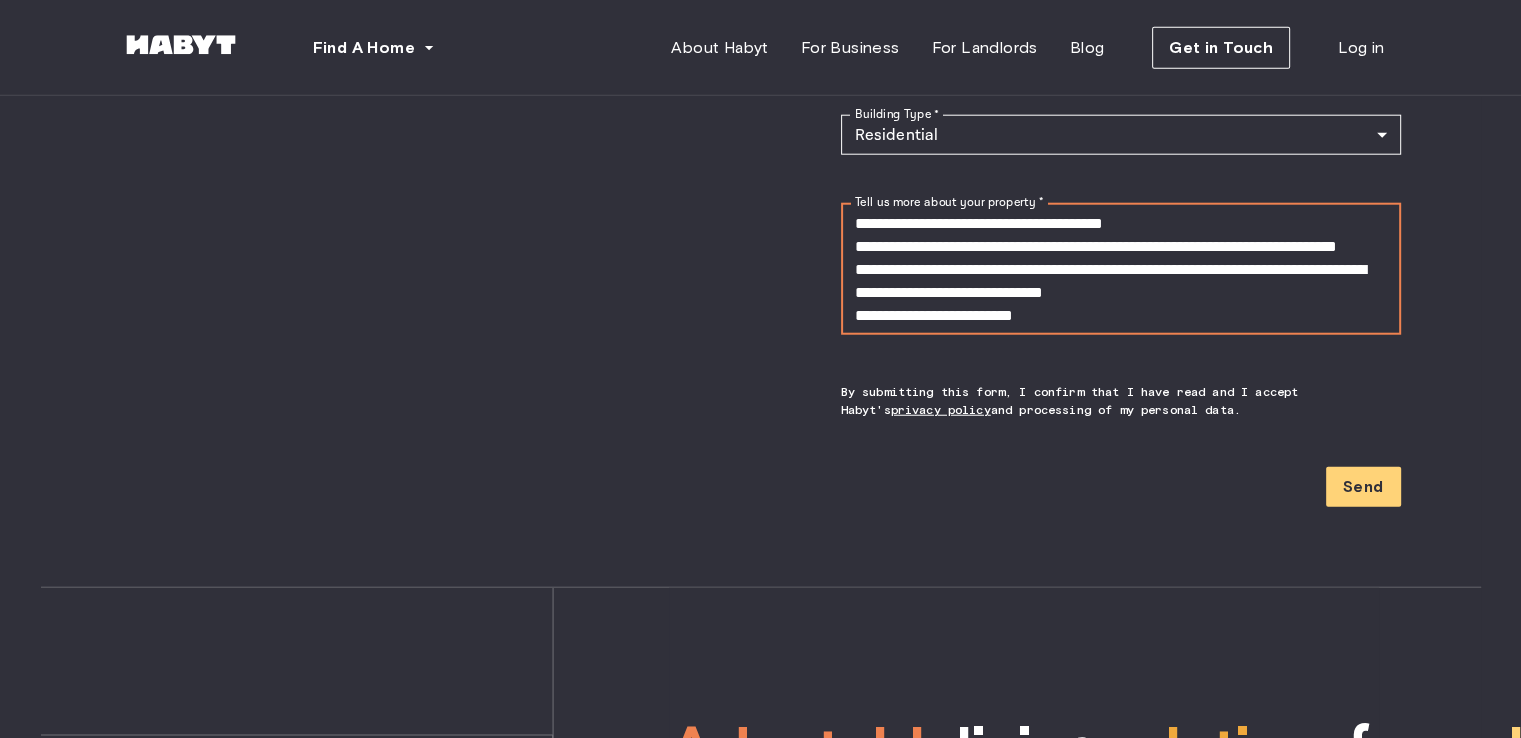 click on "**********" at bounding box center (1121, 269) 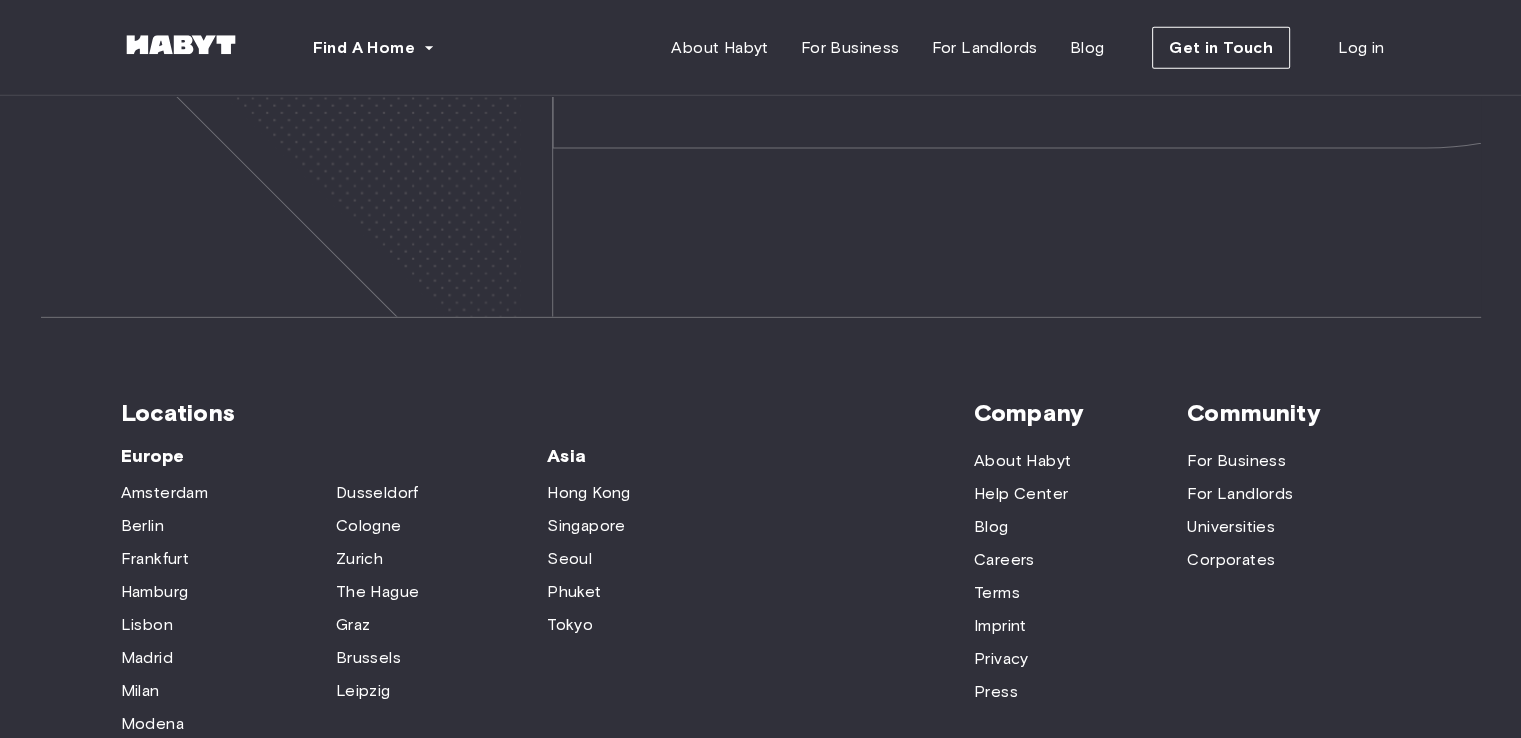 scroll, scrollTop: 6570, scrollLeft: 0, axis: vertical 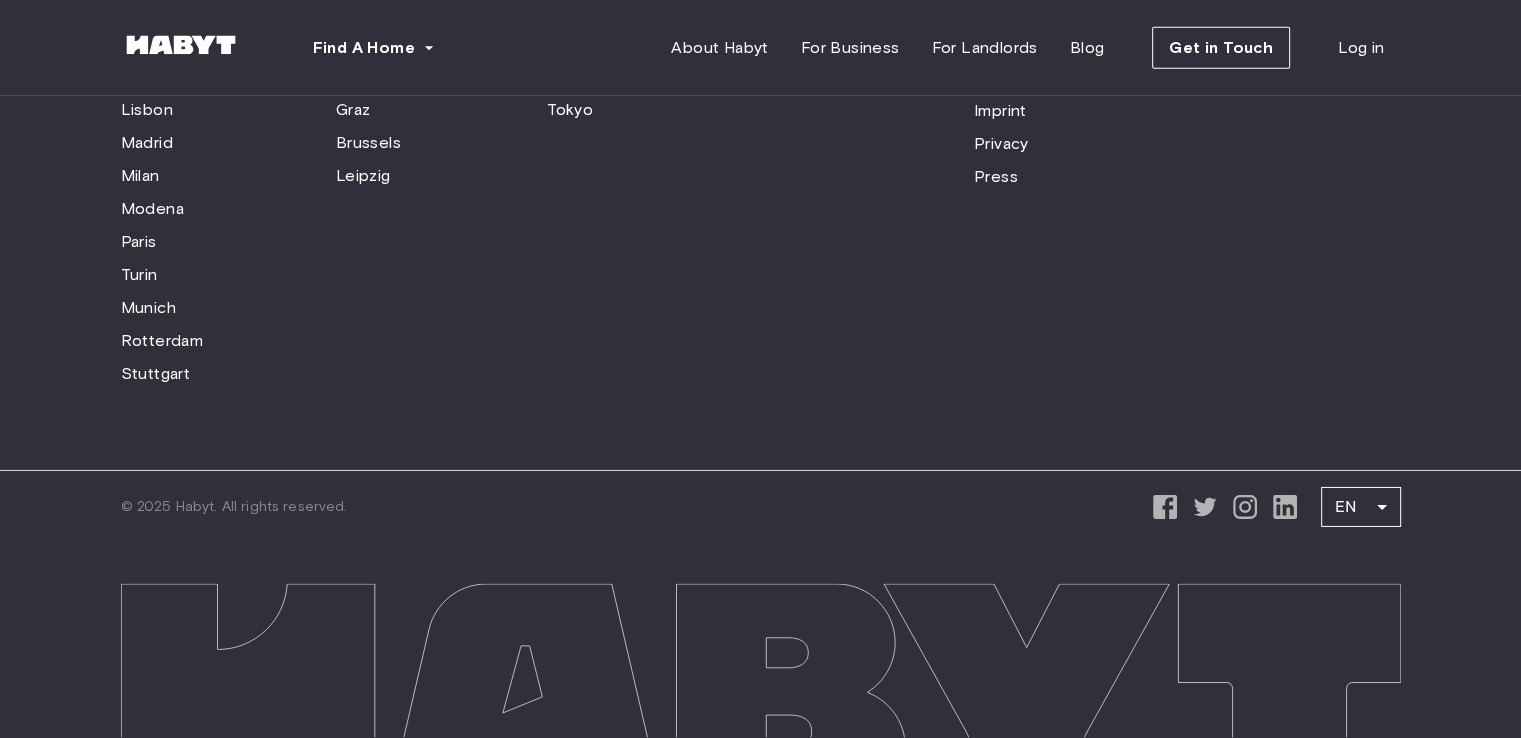 drag, startPoint x: 860, startPoint y: 214, endPoint x: 872, endPoint y: 537, distance: 323.22284 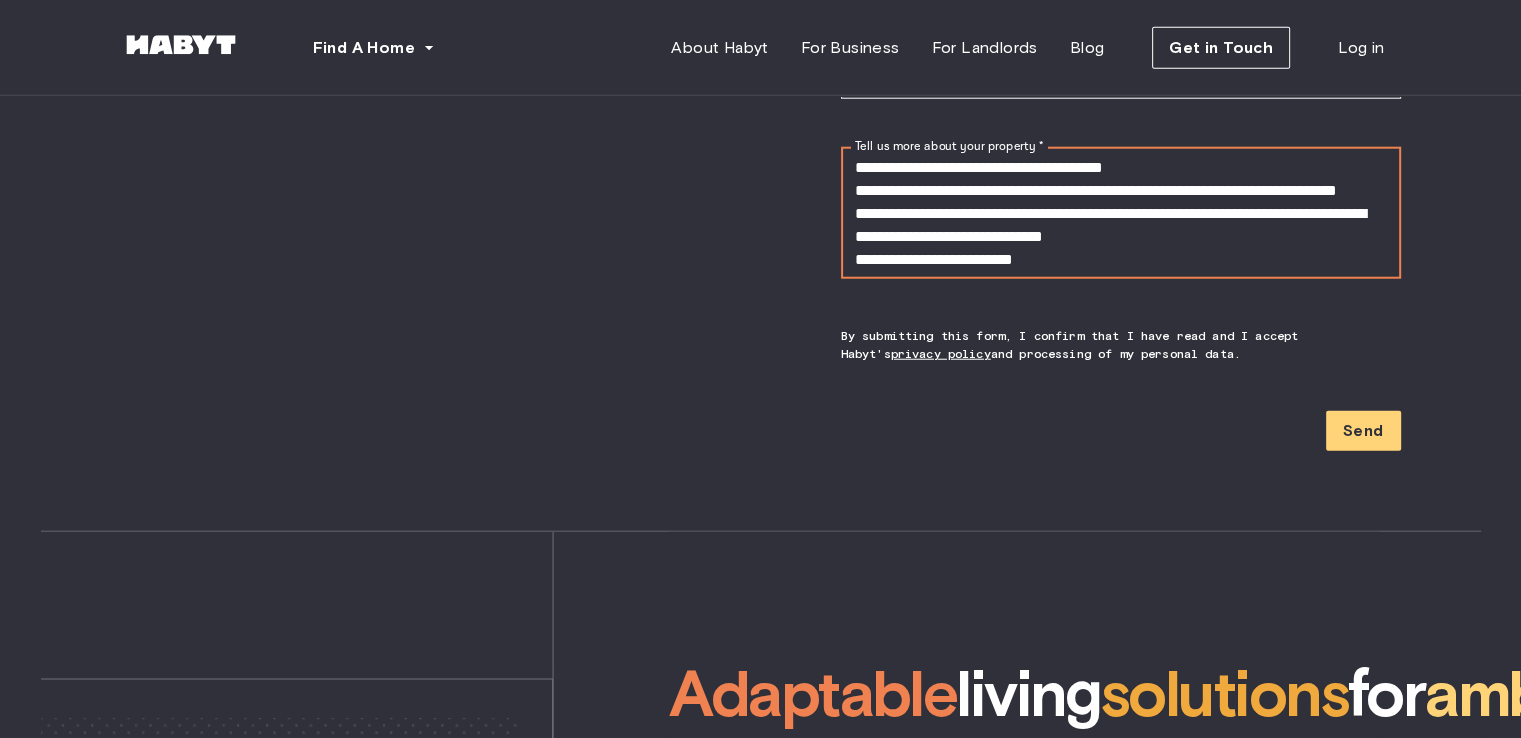 scroll, scrollTop: 5170, scrollLeft: 0, axis: vertical 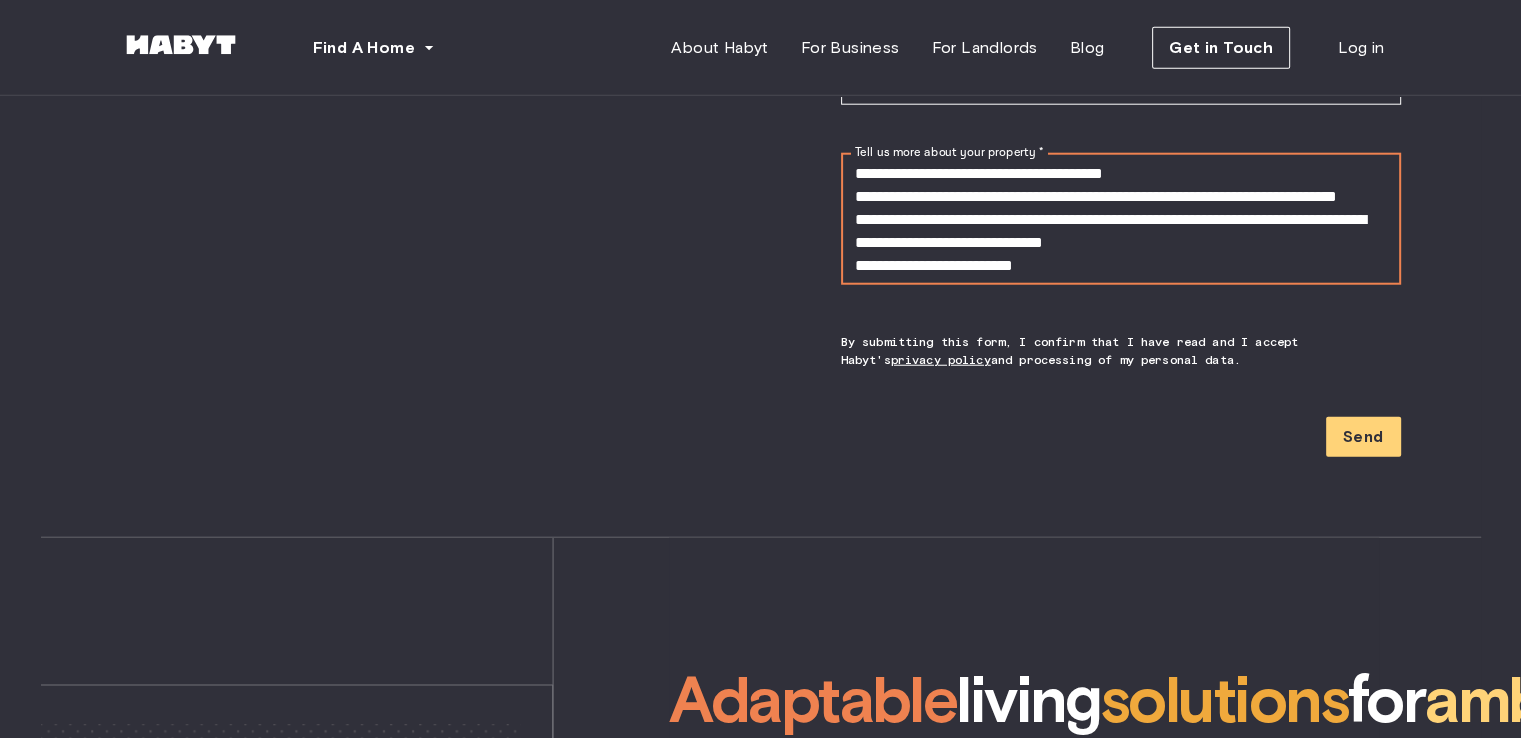 drag, startPoint x: 1088, startPoint y: 266, endPoint x: 844, endPoint y: 165, distance: 264.07764 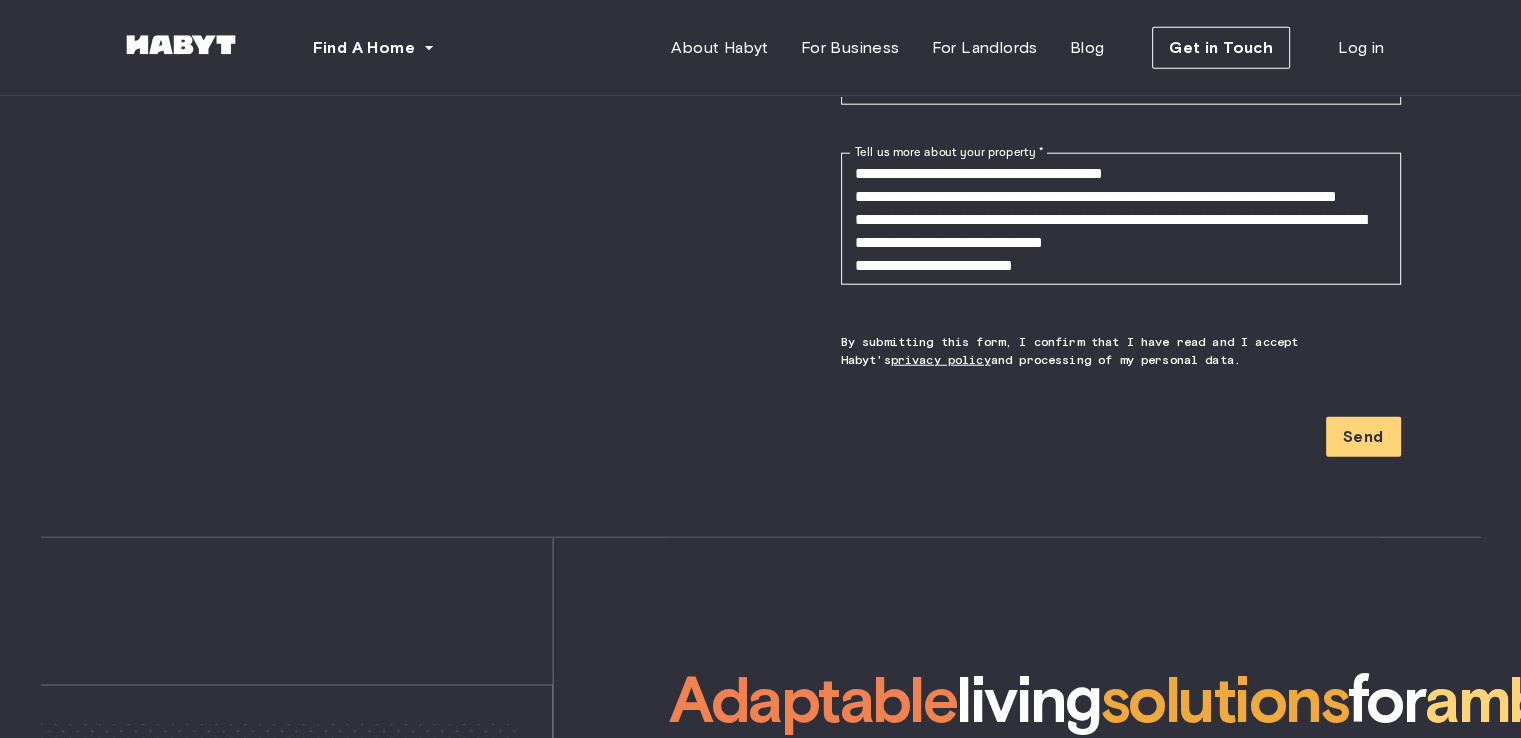click on "Partner With Us We're looking forward to present our solutions and onboard you into our  highly profitable business model. Get in touch to know more!" at bounding box center (401, 129) 